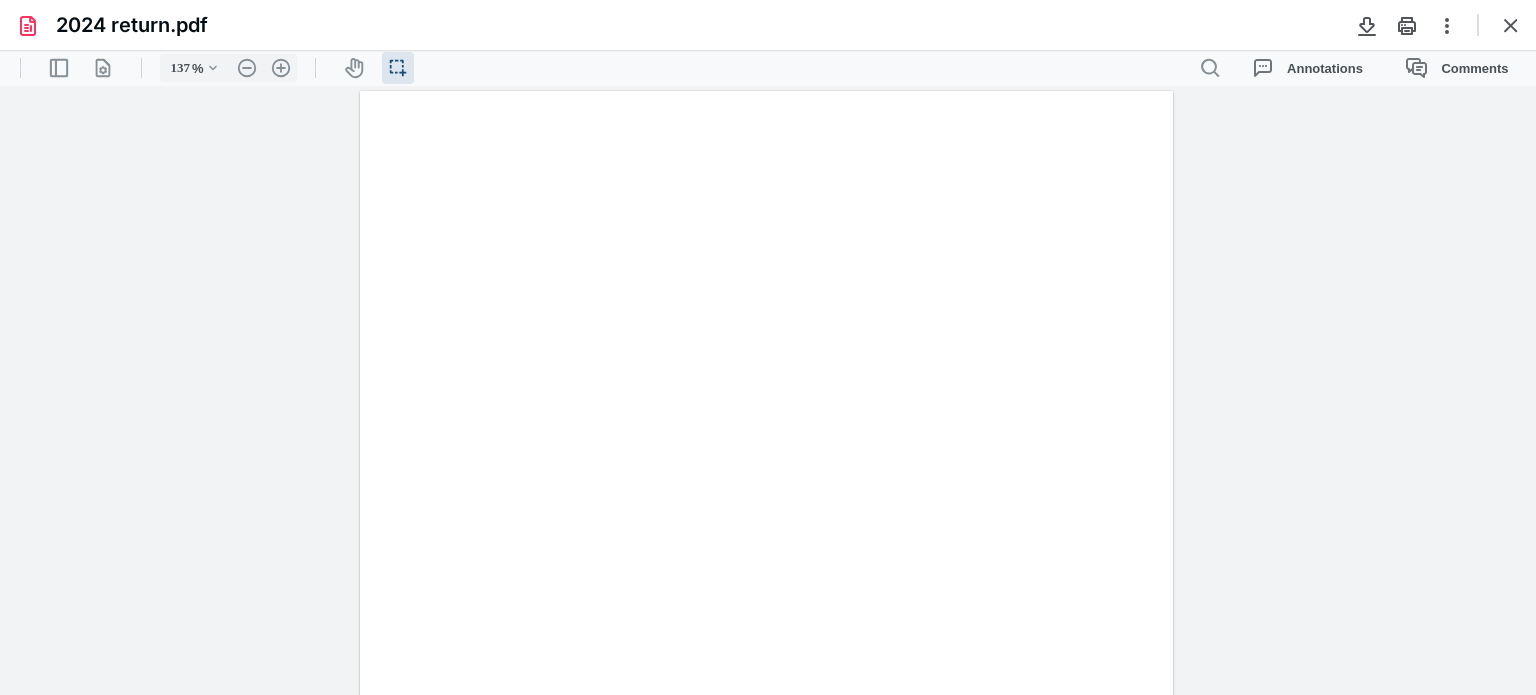 scroll, scrollTop: 0, scrollLeft: 0, axis: both 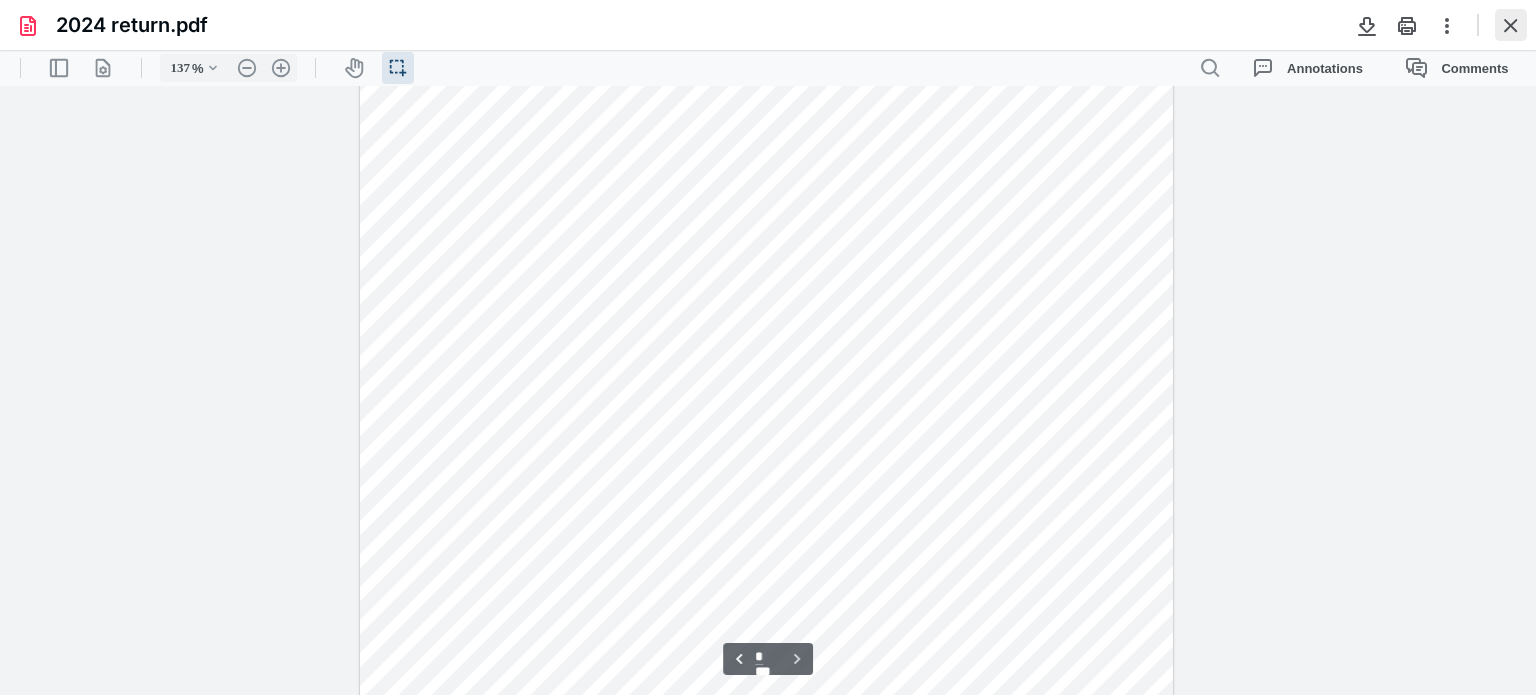 click at bounding box center [1511, 25] 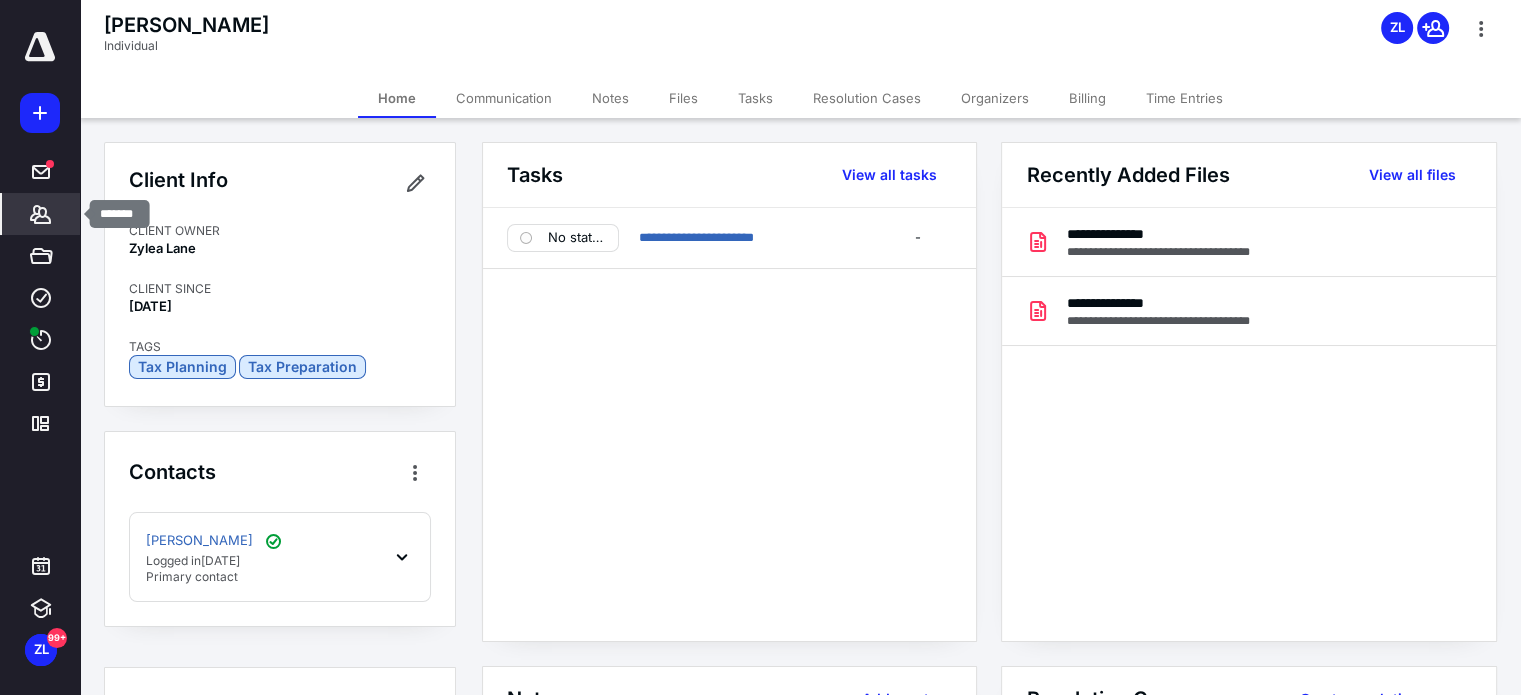 click 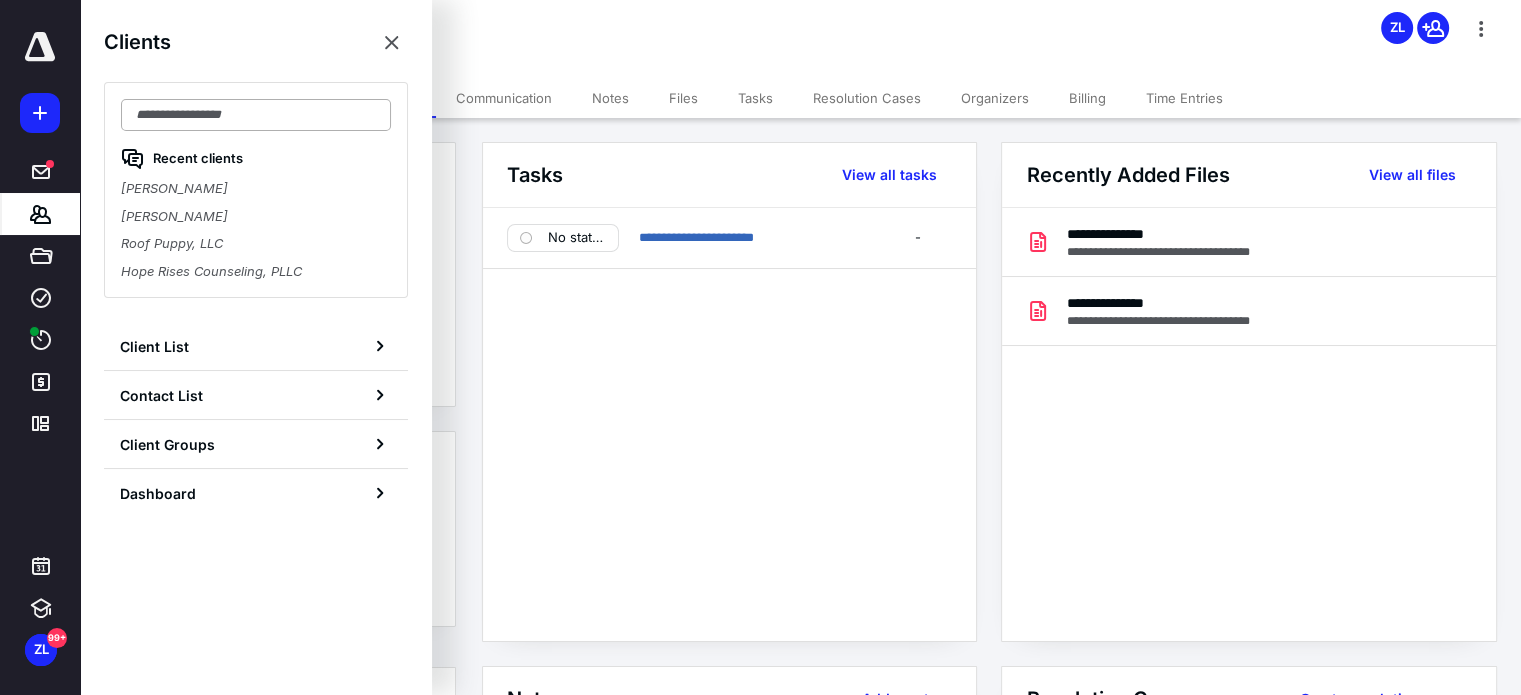 click at bounding box center [256, 115] 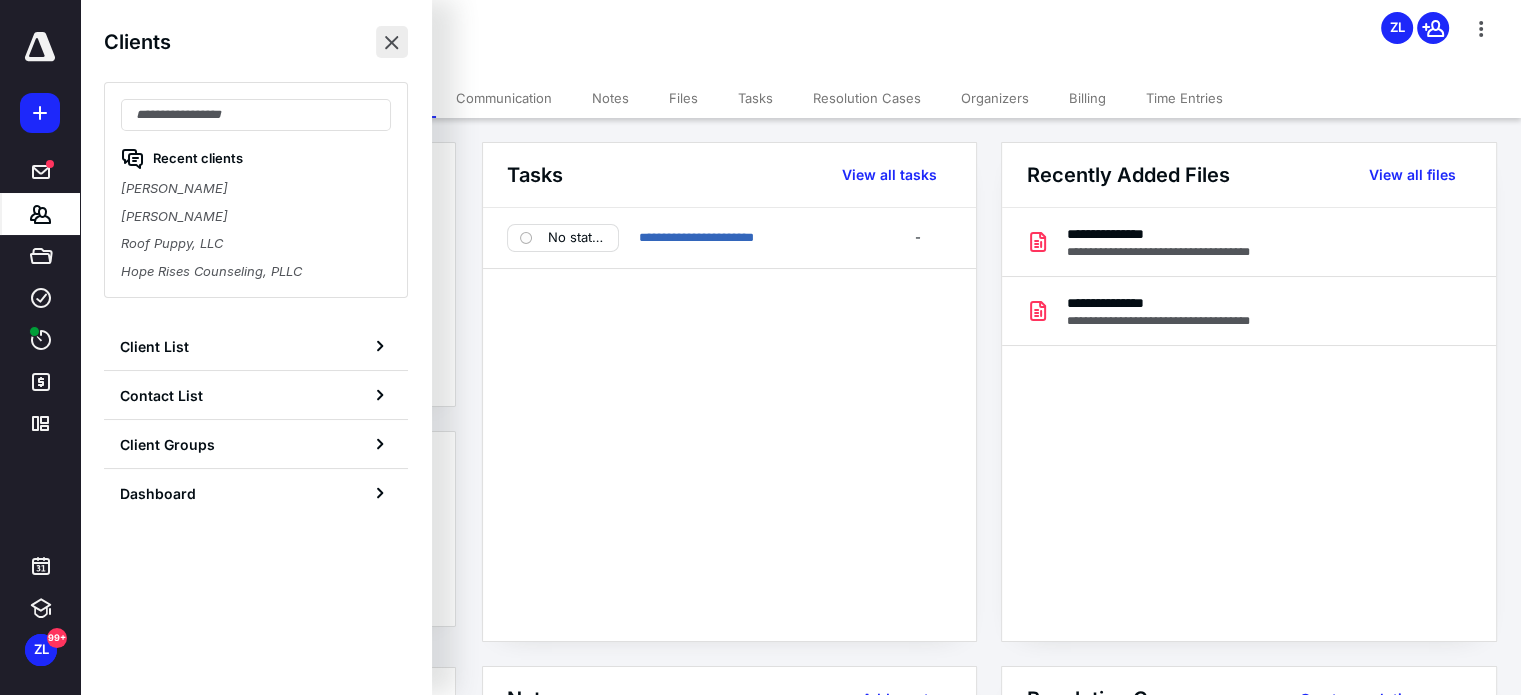 click at bounding box center (392, 42) 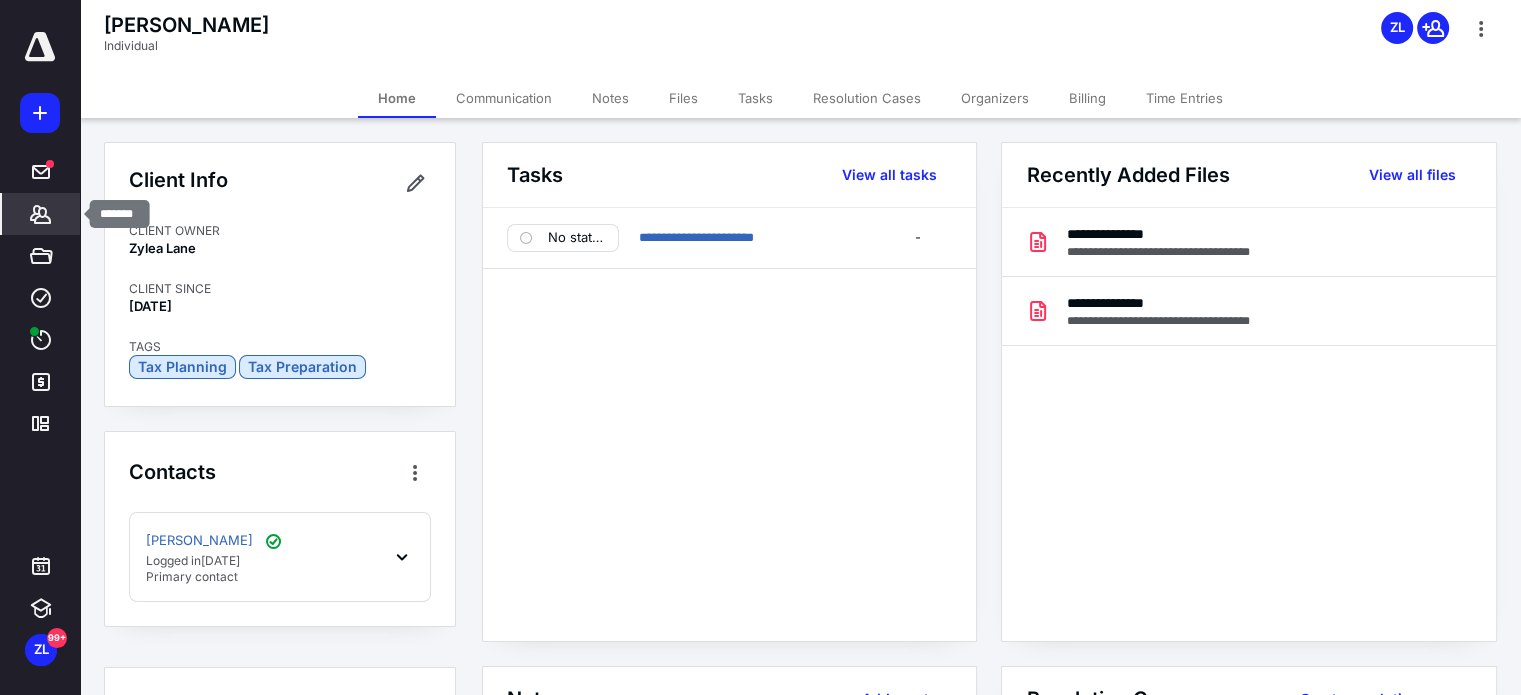 click 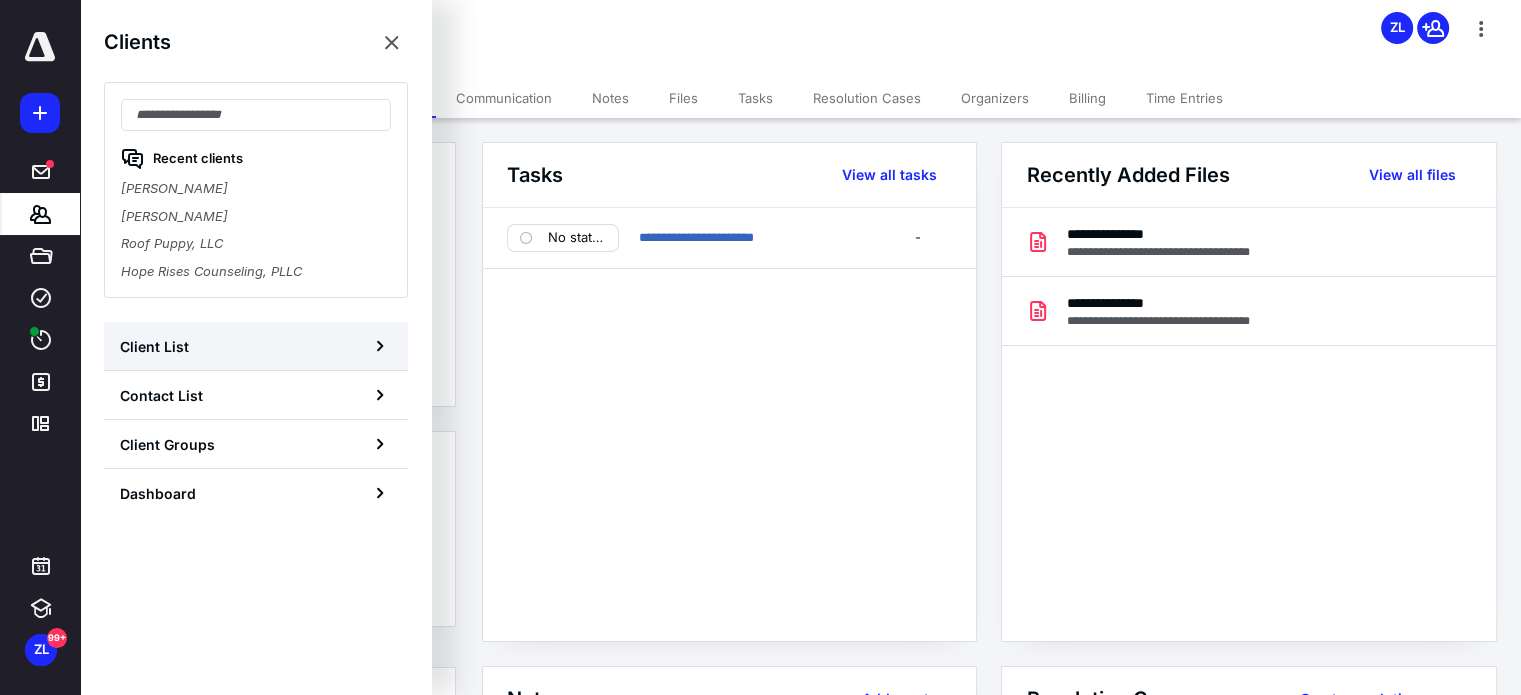 click on "Client List" at bounding box center [256, 346] 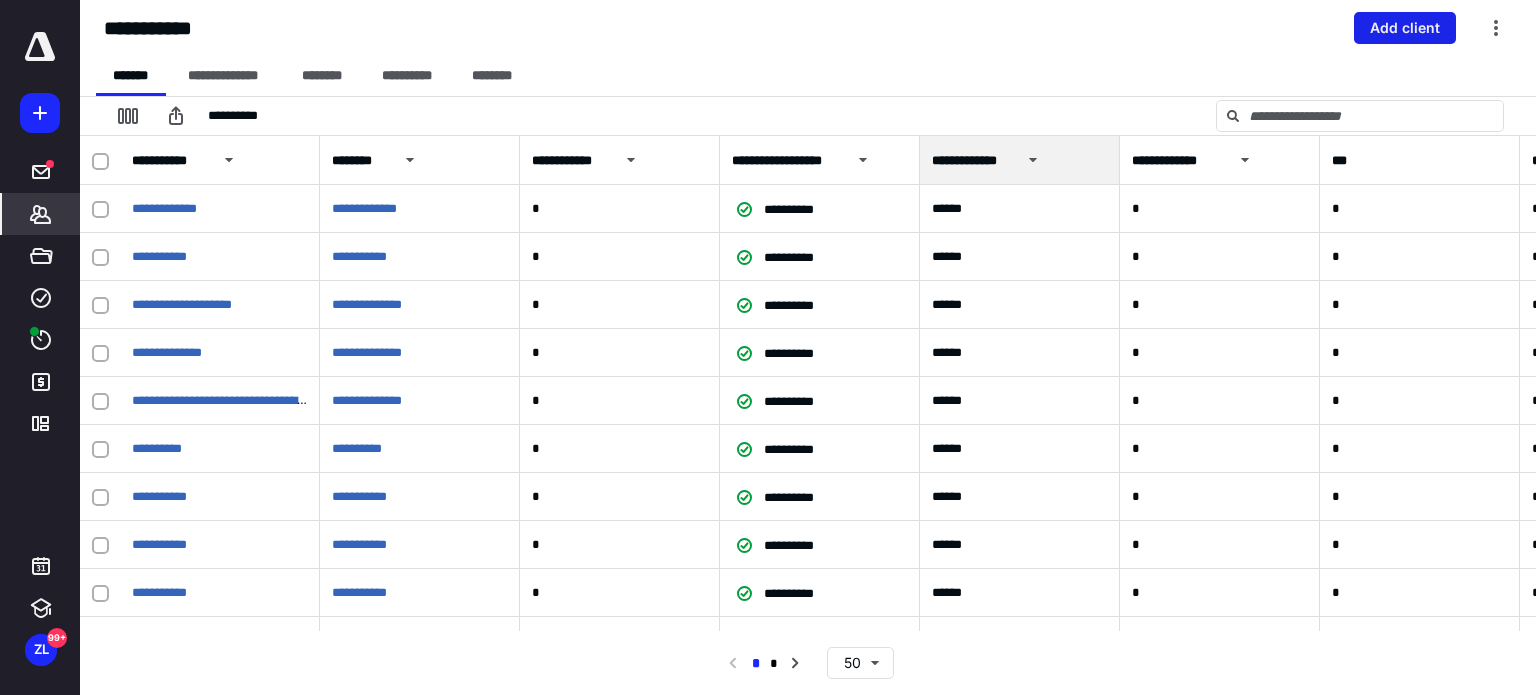 click on "Add client" at bounding box center [1405, 28] 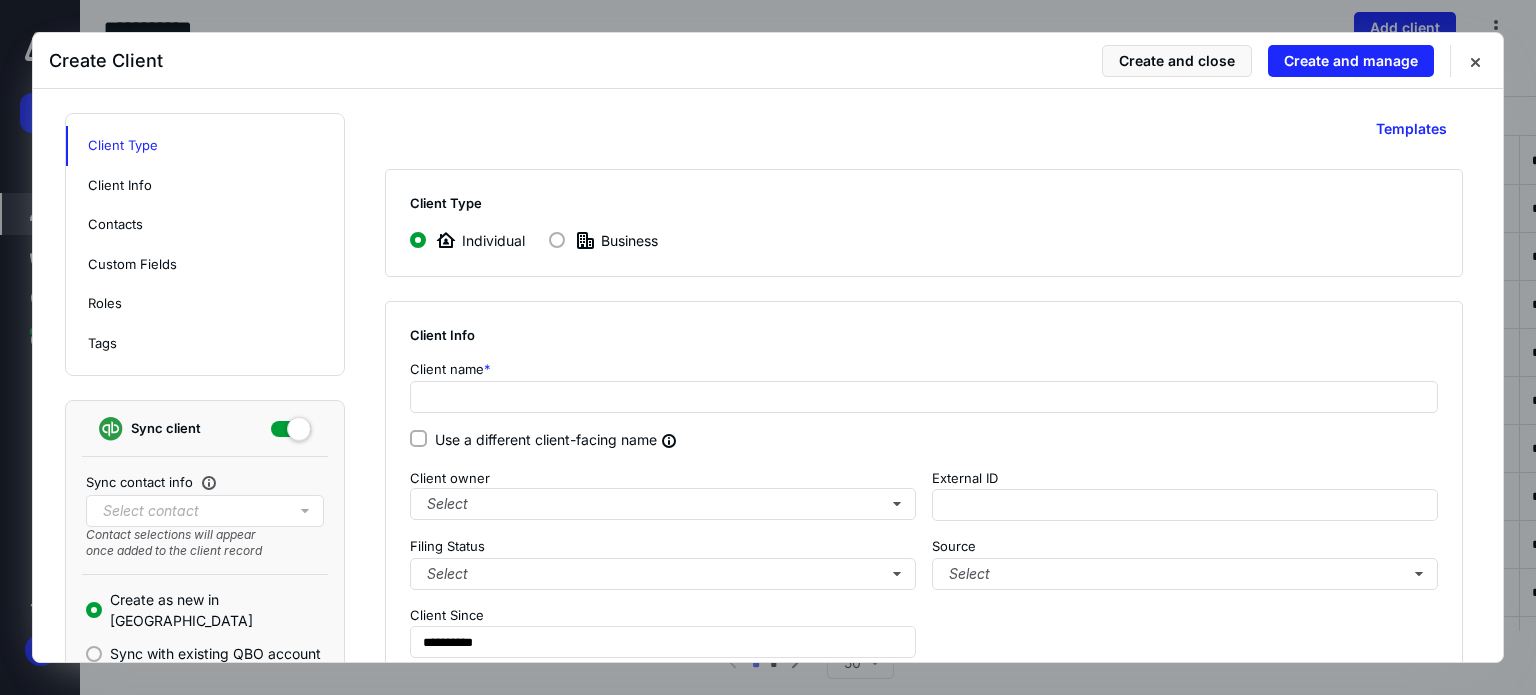 drag, startPoint x: 311, startPoint y: 422, endPoint x: 300, endPoint y: 427, distance: 12.083046 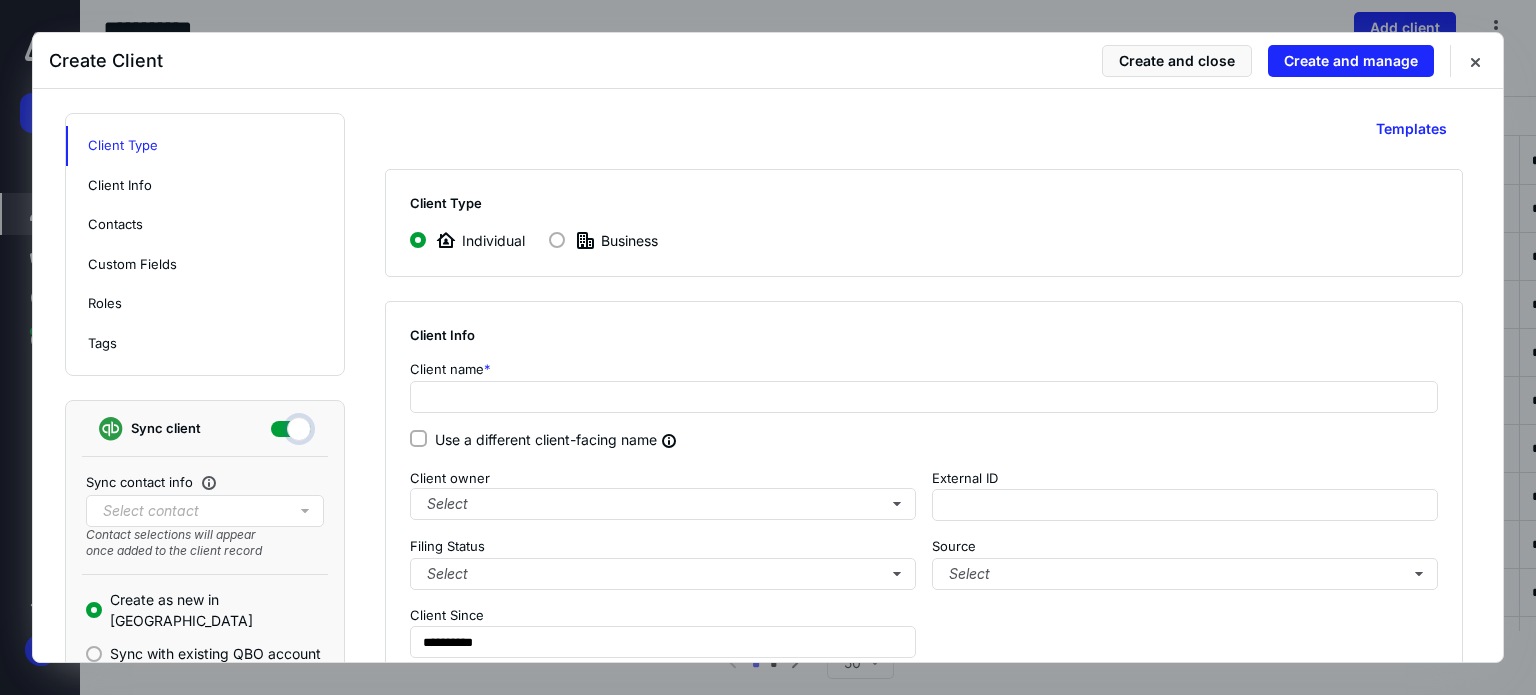 click at bounding box center [291, 426] 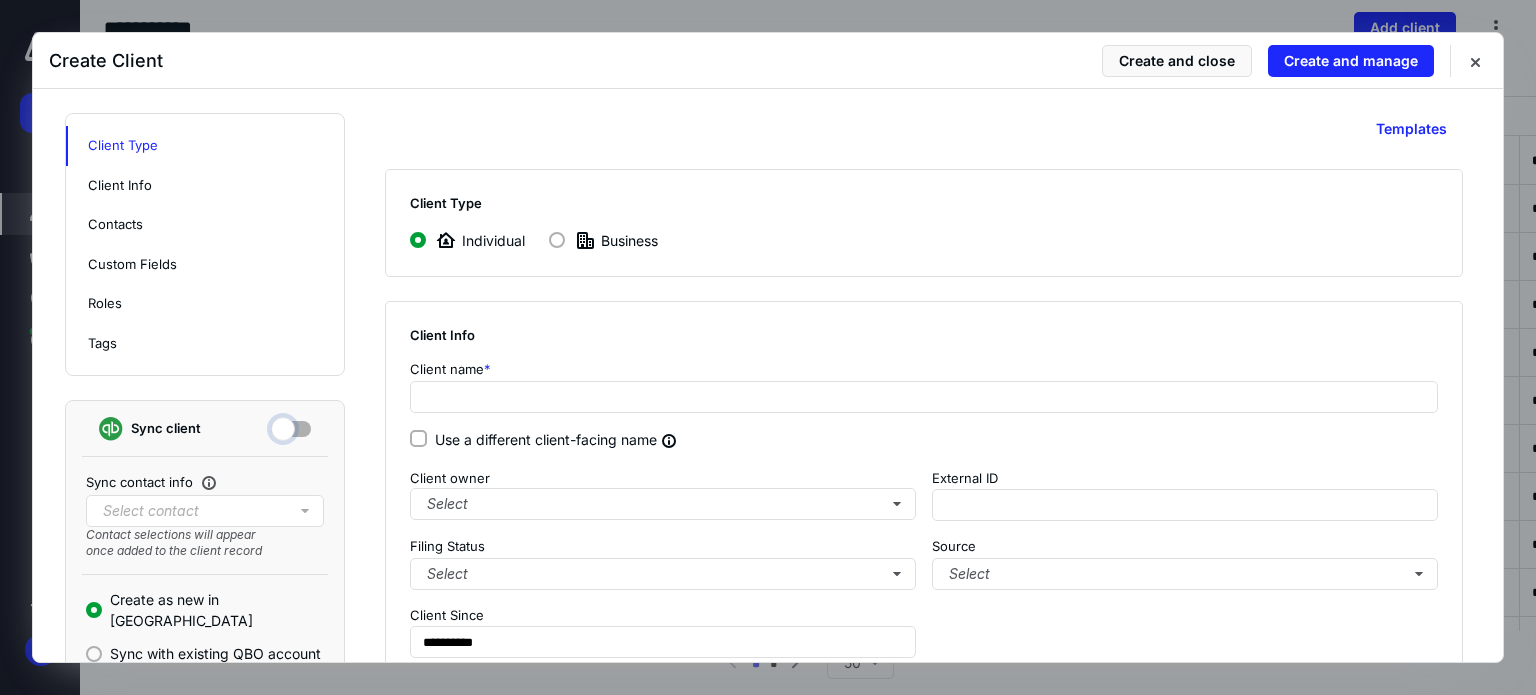 checkbox on "false" 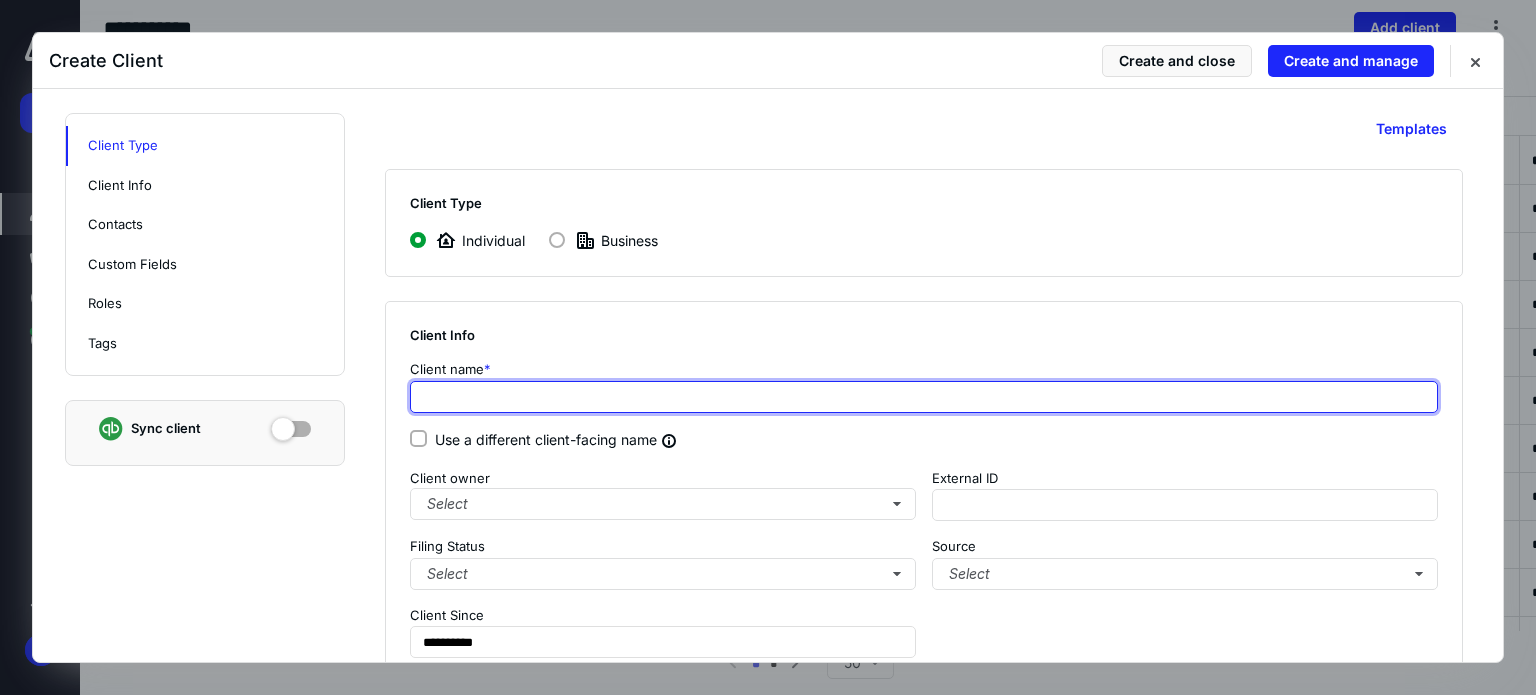 click at bounding box center (924, 397) 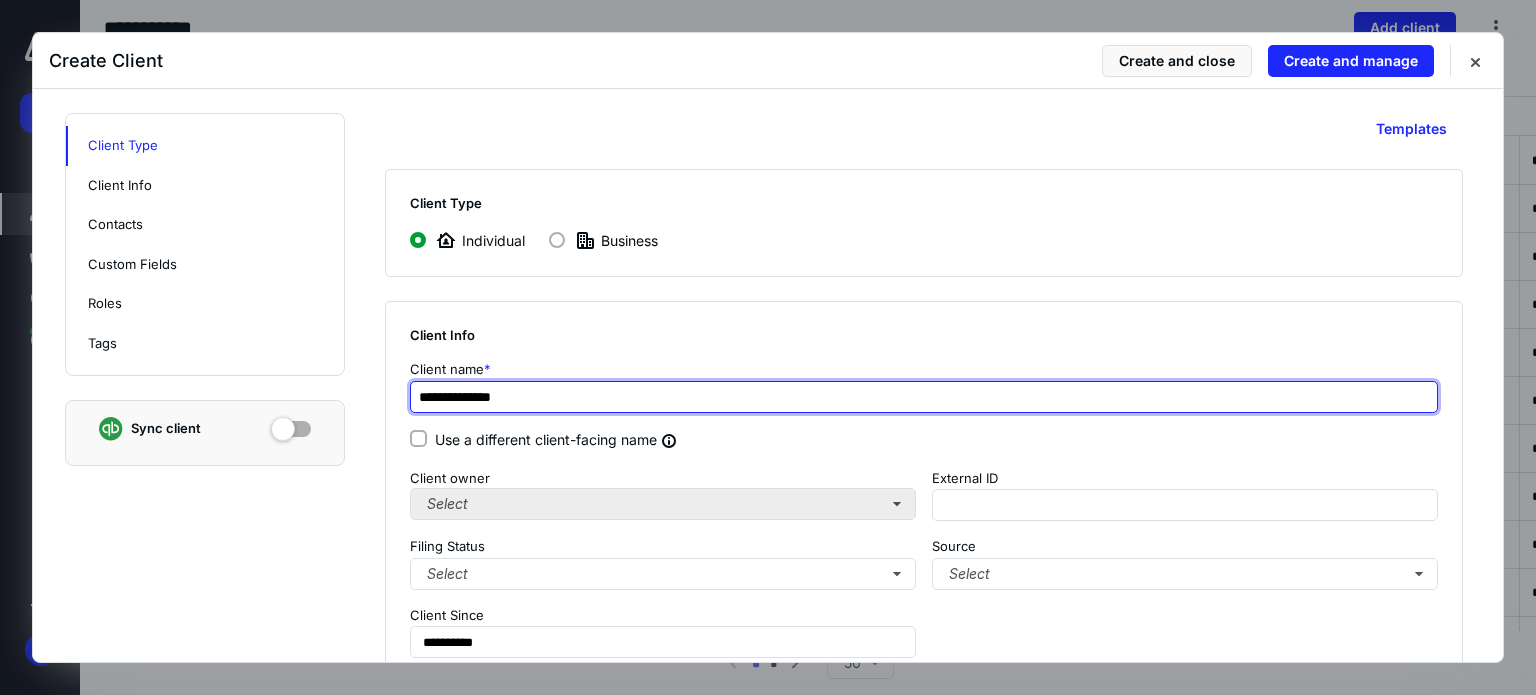 type on "**********" 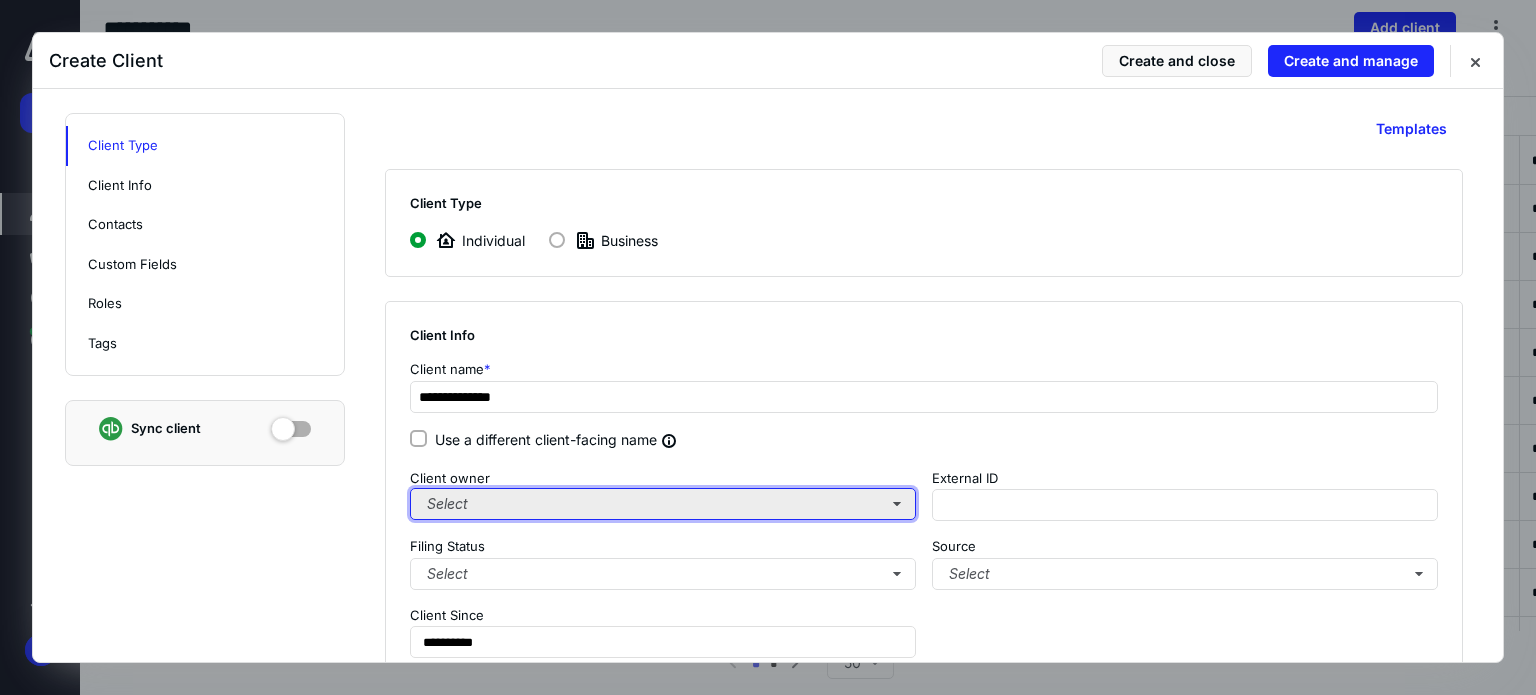 click on "Select" at bounding box center (663, 504) 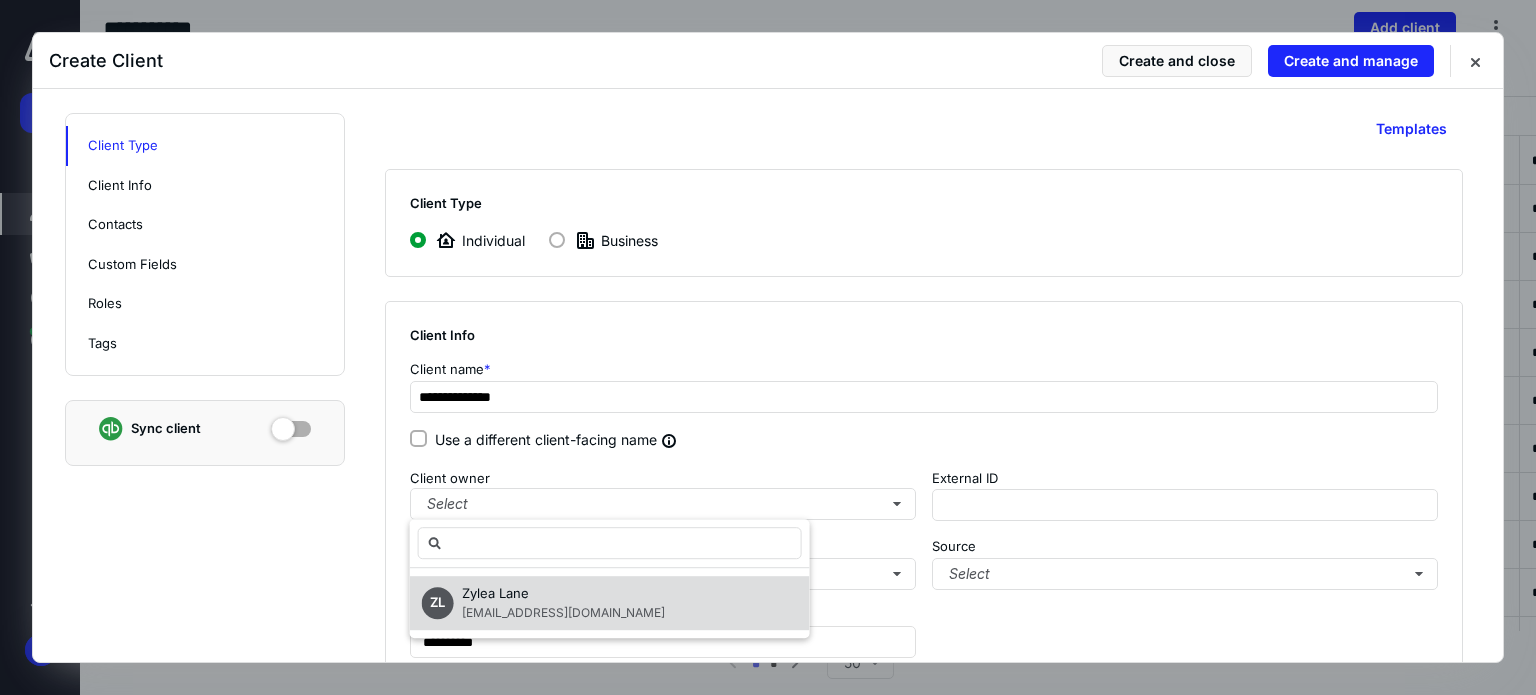 click on "[EMAIL_ADDRESS][DOMAIN_NAME]" at bounding box center (563, 612) 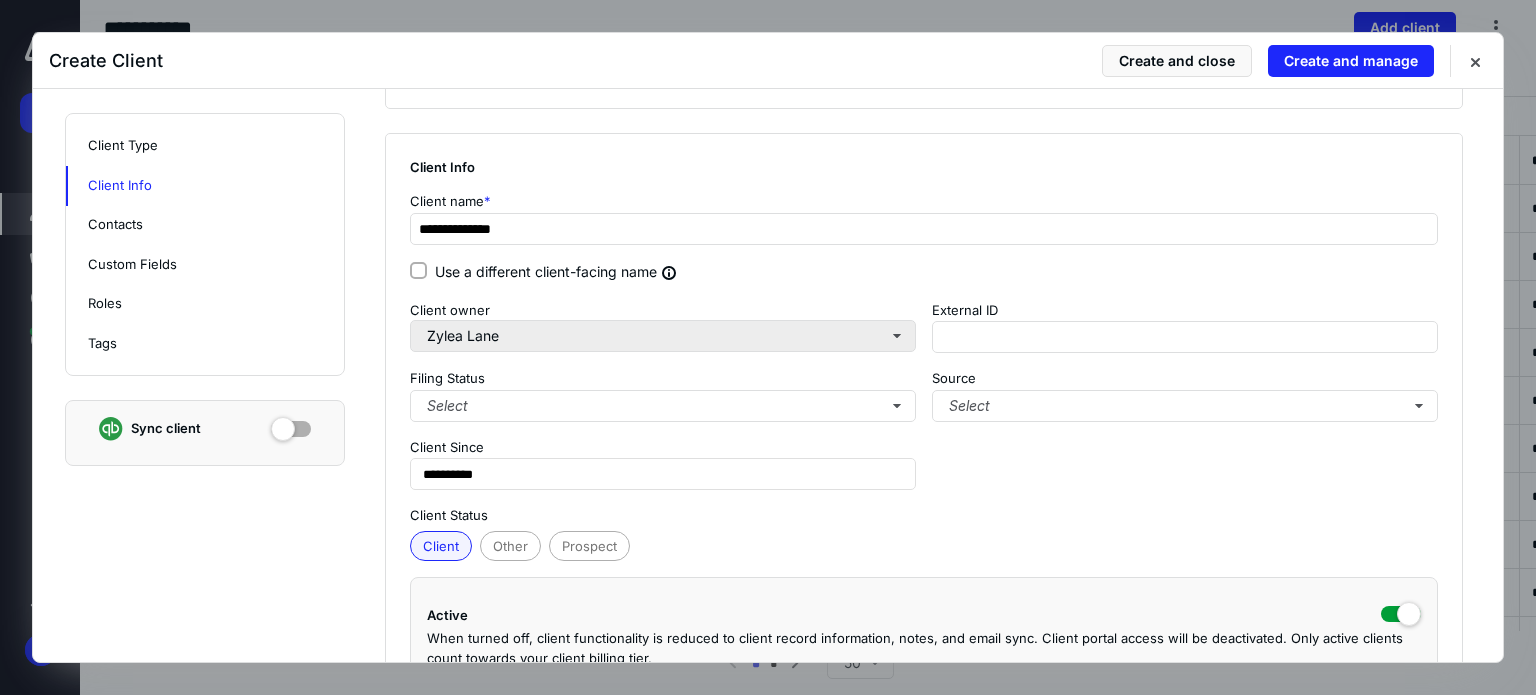 scroll, scrollTop: 400, scrollLeft: 0, axis: vertical 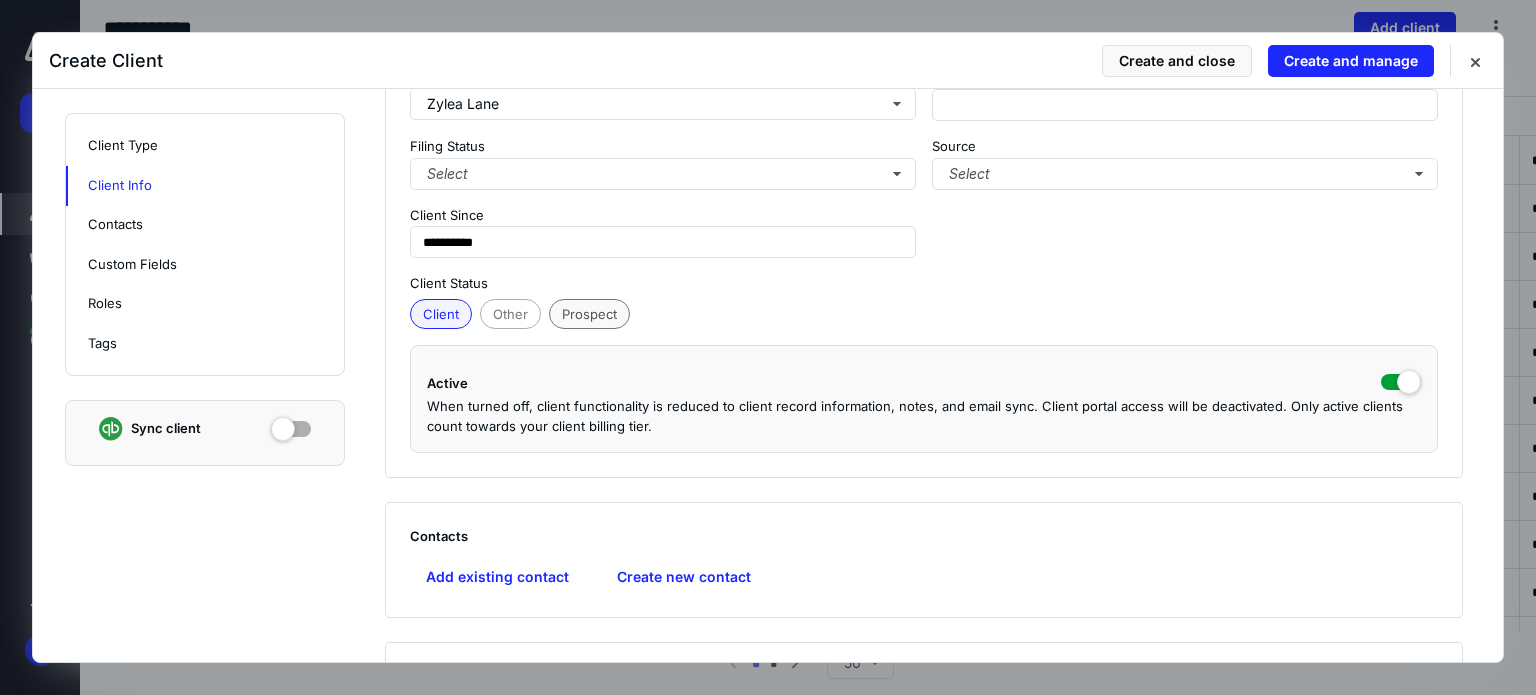 click on "Prospect" at bounding box center (589, 314) 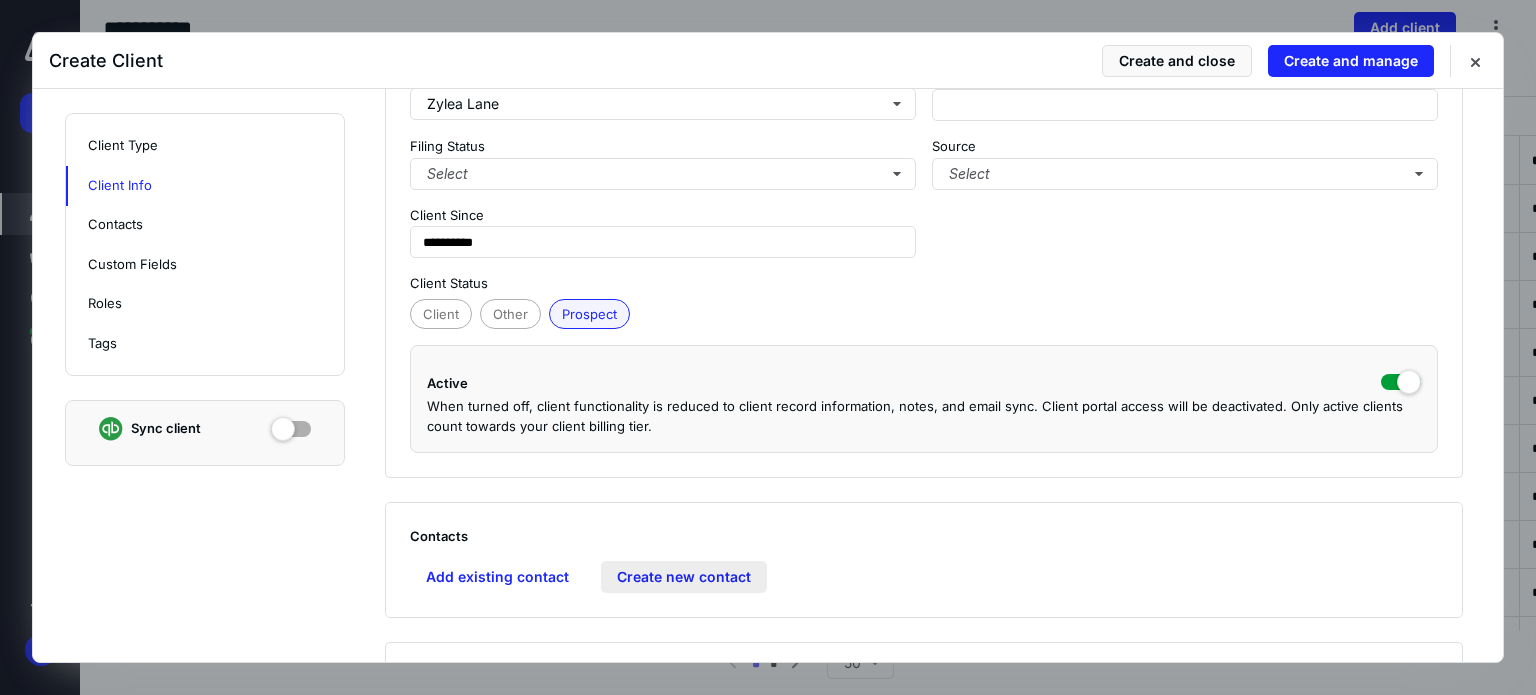 click on "Create new contact" at bounding box center (684, 577) 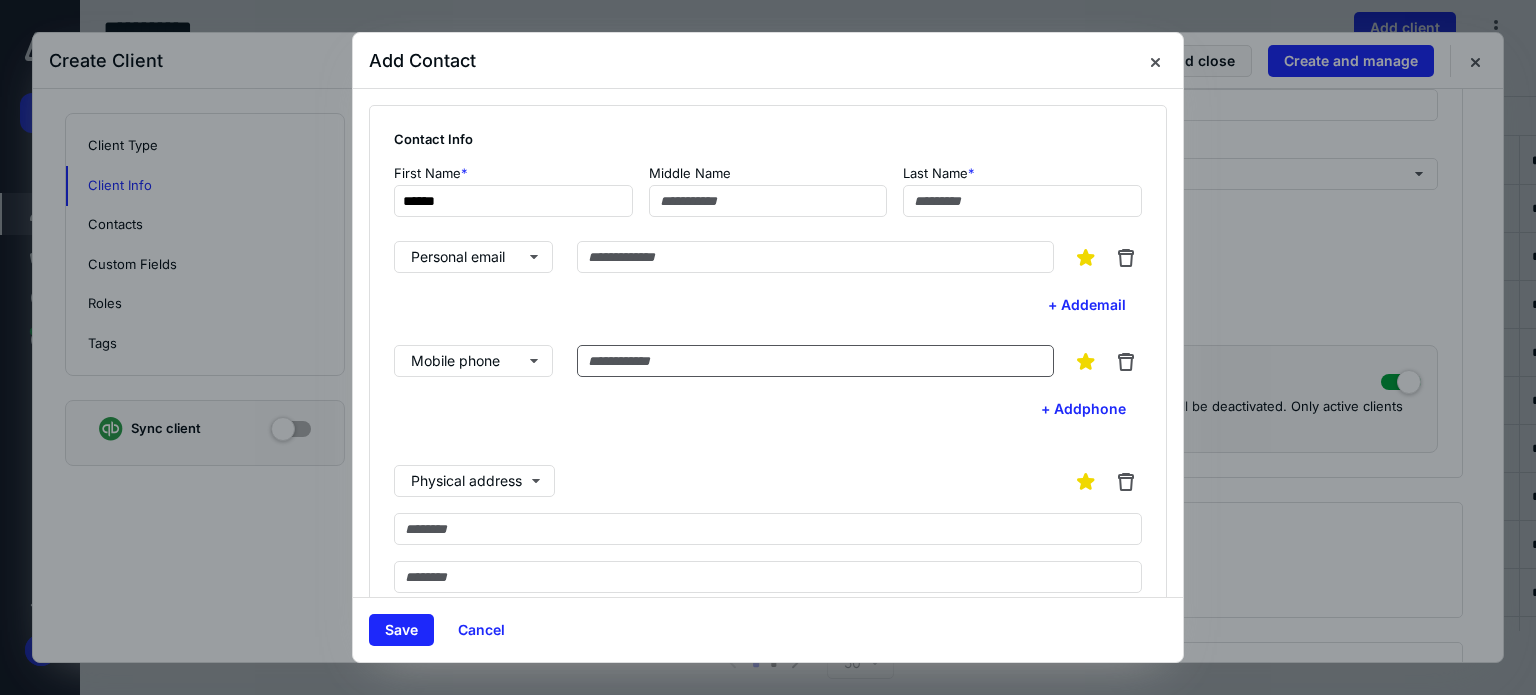 type on "******" 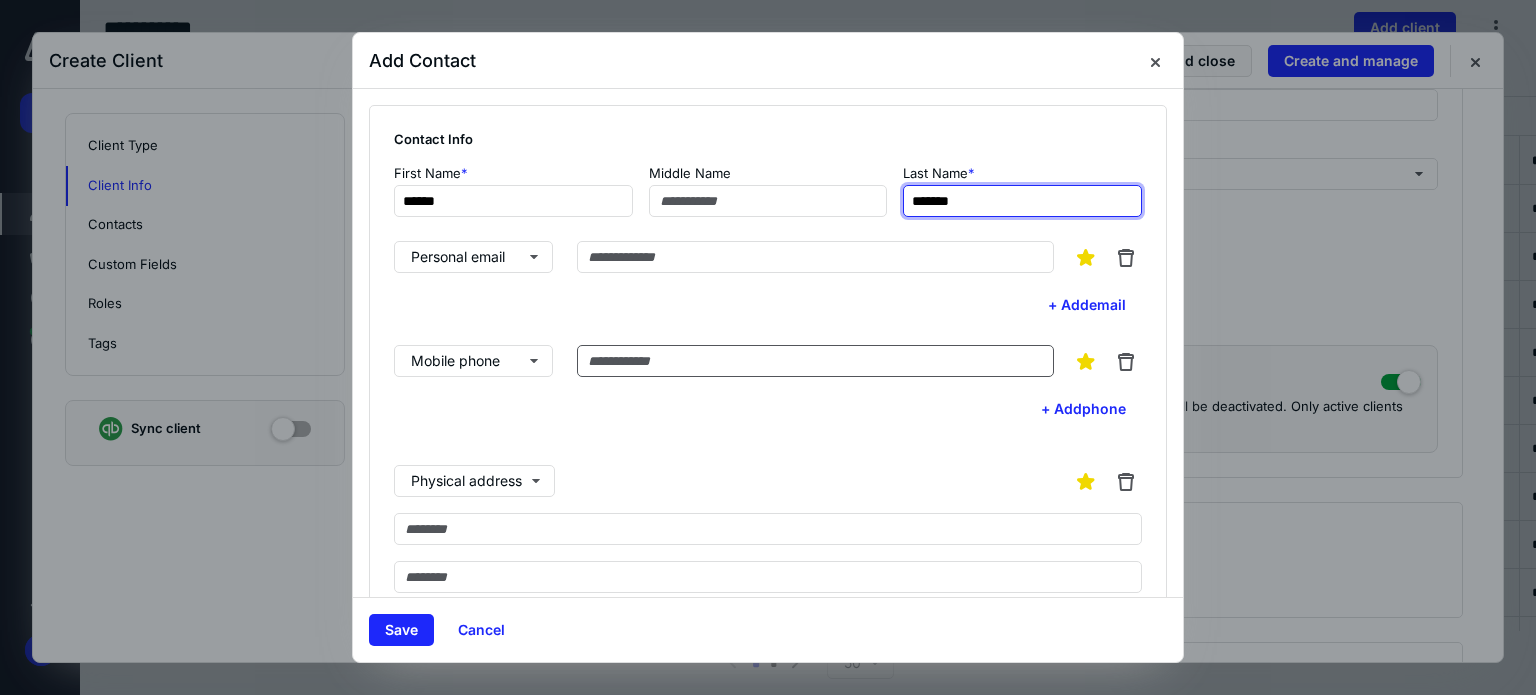 type on "*******" 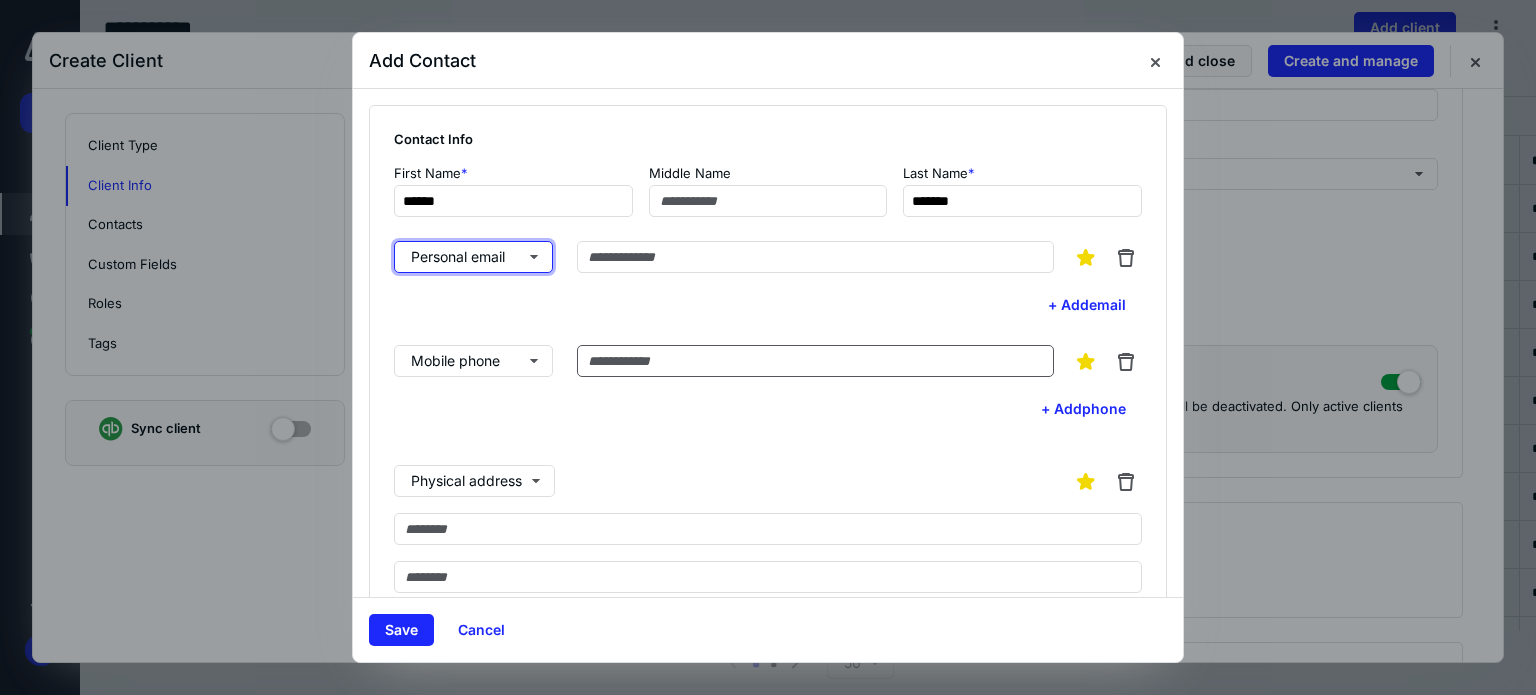 type 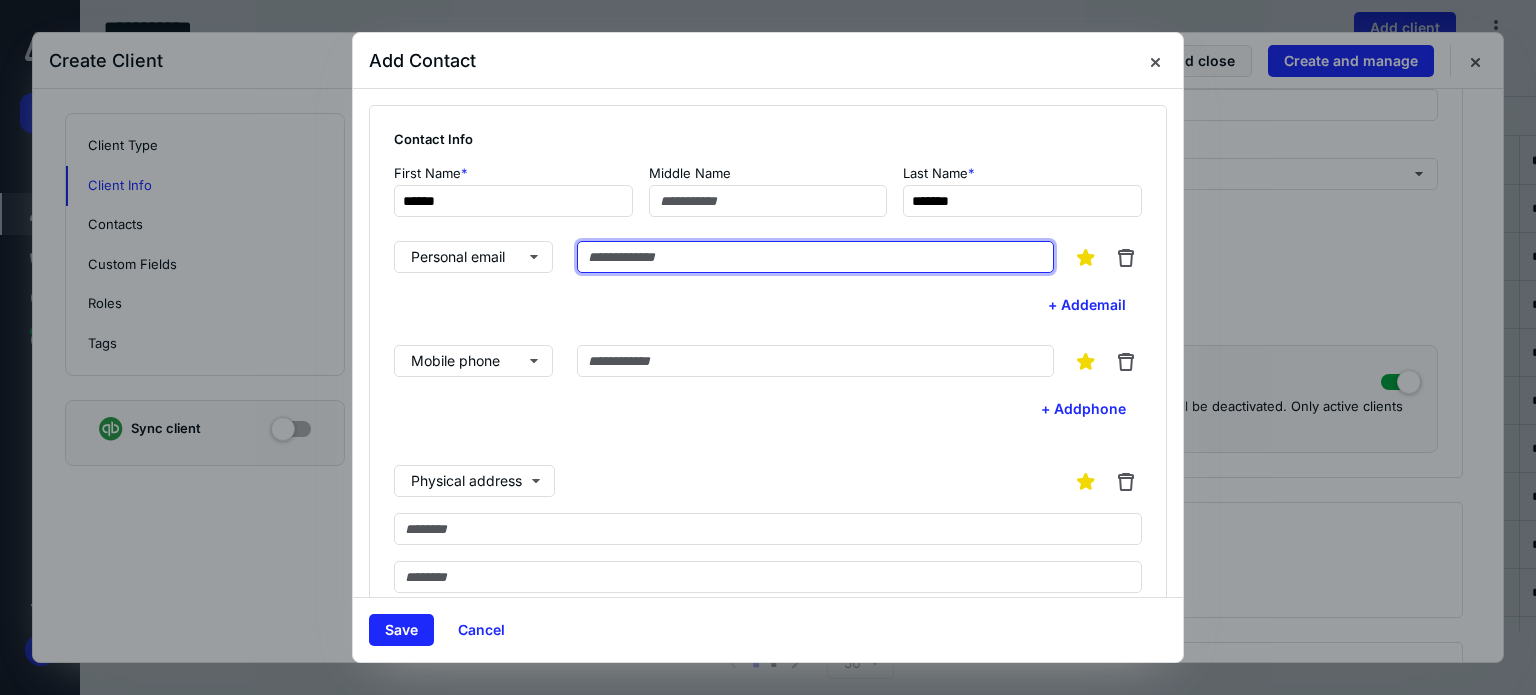 click at bounding box center [815, 257] 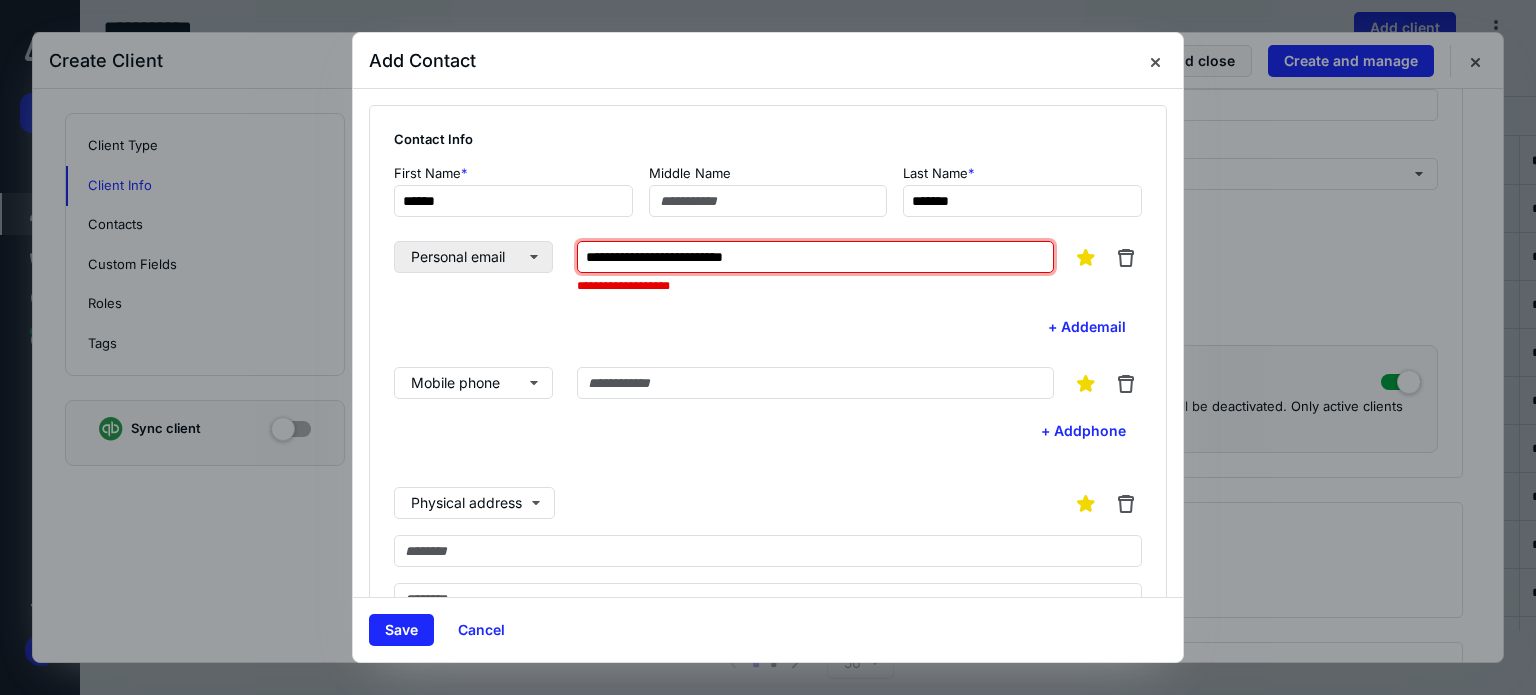 drag, startPoint x: 615, startPoint y: 255, endPoint x: 544, endPoint y: 271, distance: 72.780495 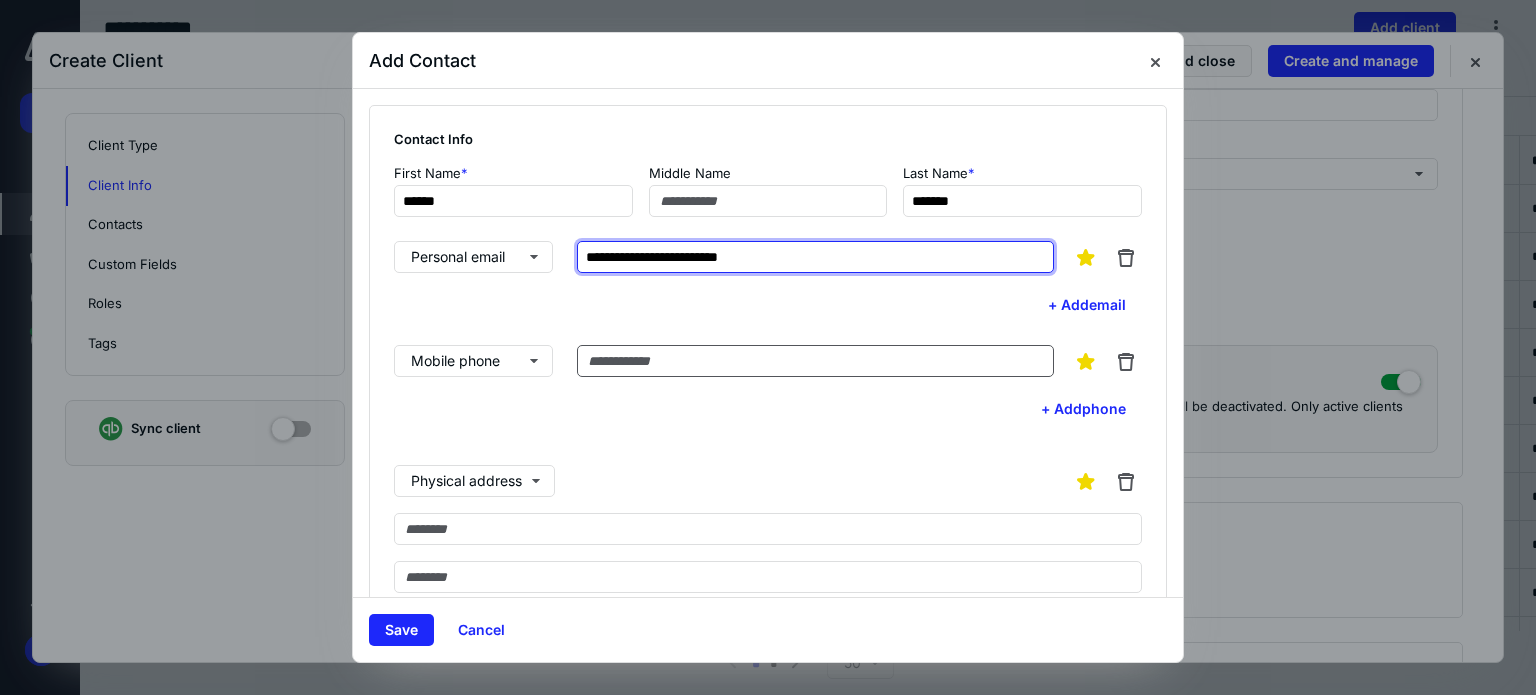 type on "**********" 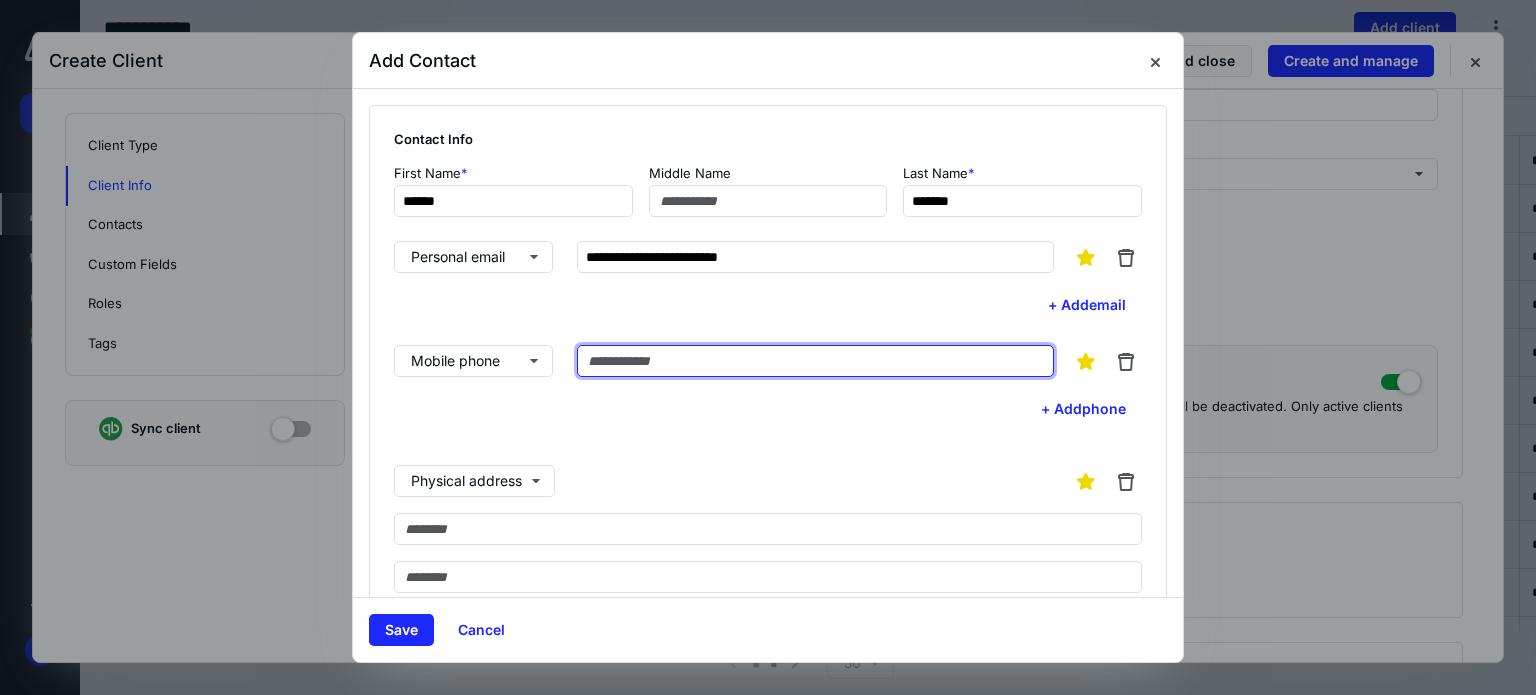 click at bounding box center [815, 361] 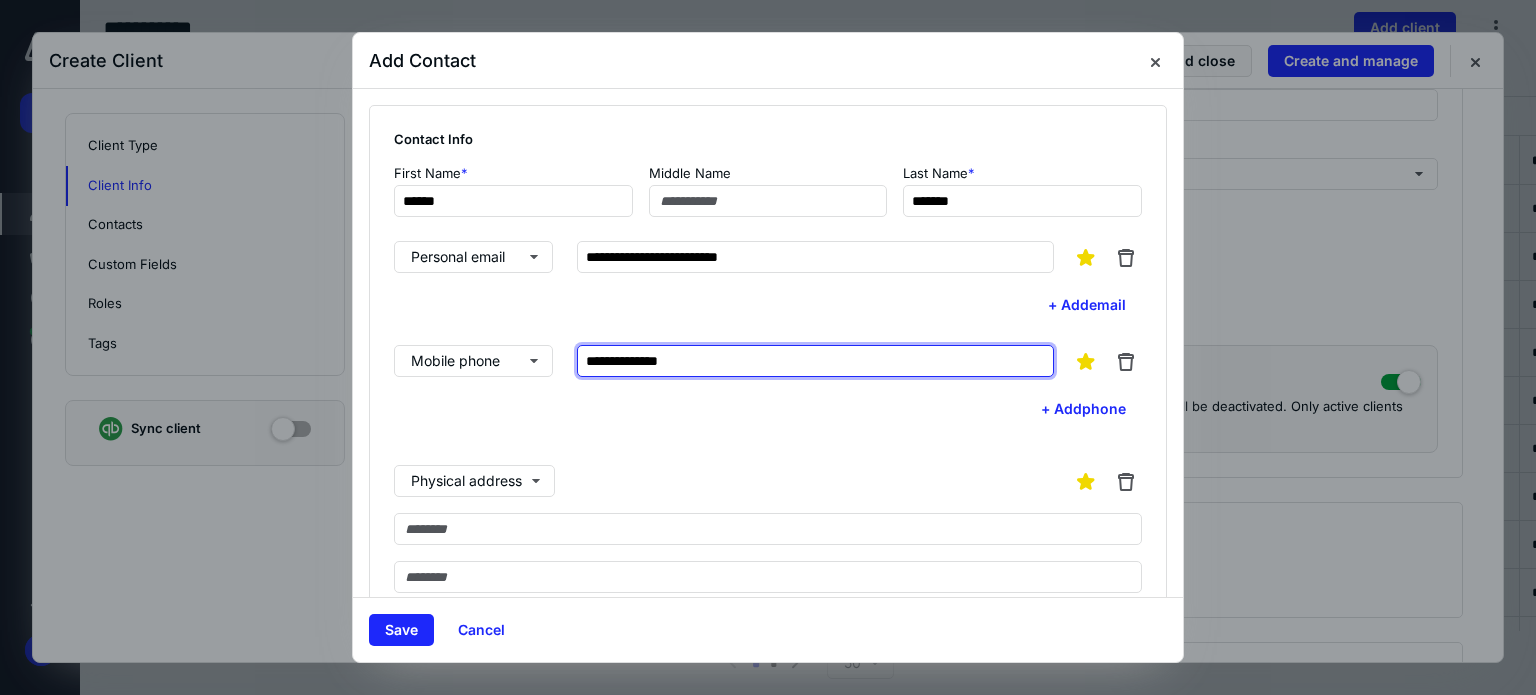 type on "**********" 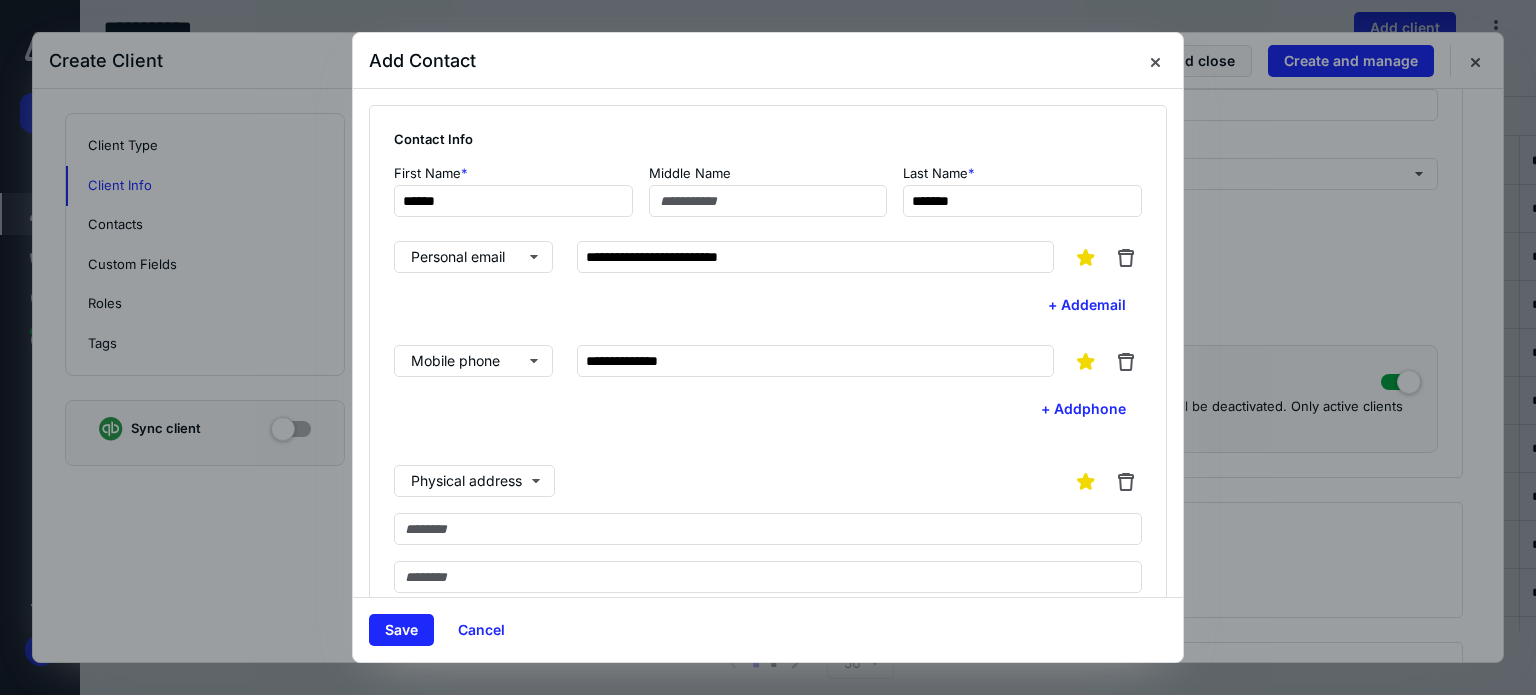 click on "**********" at bounding box center (768, 281) 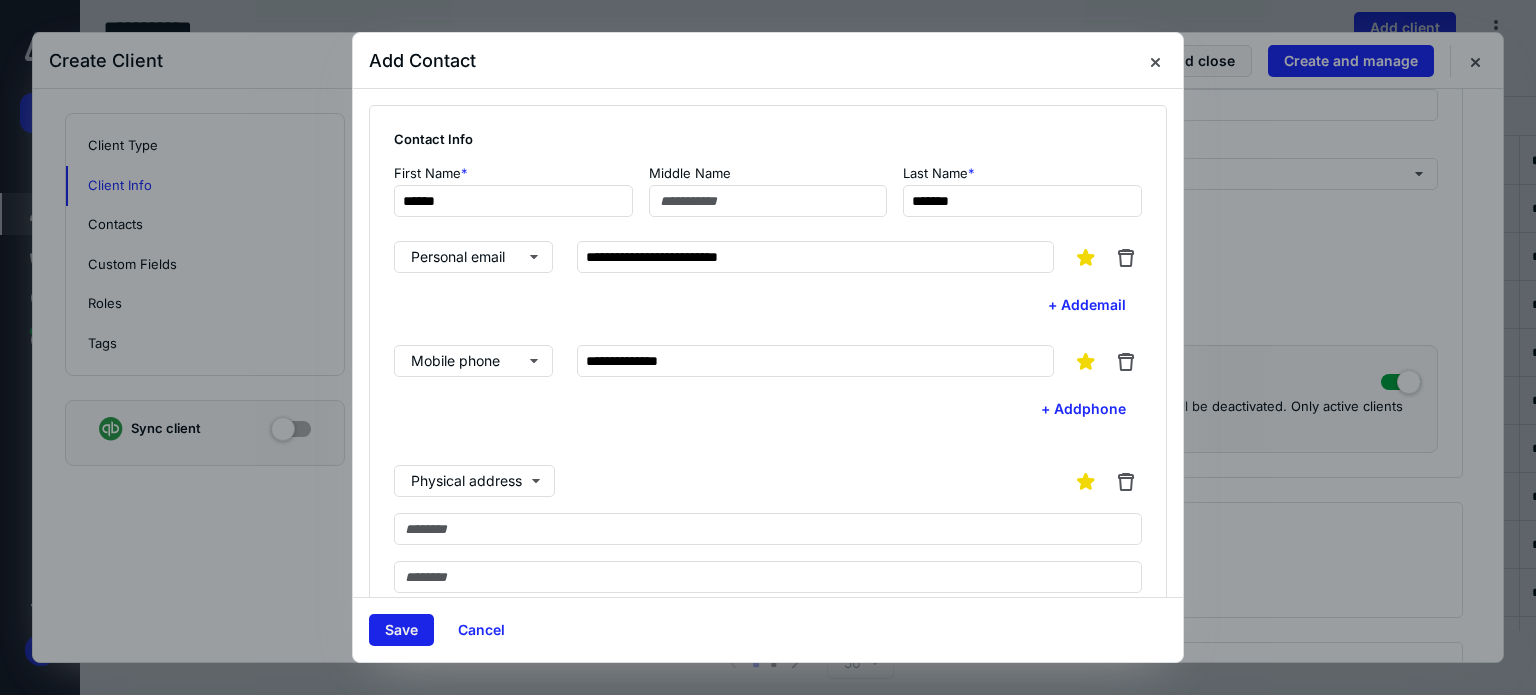 click on "Save" at bounding box center [401, 630] 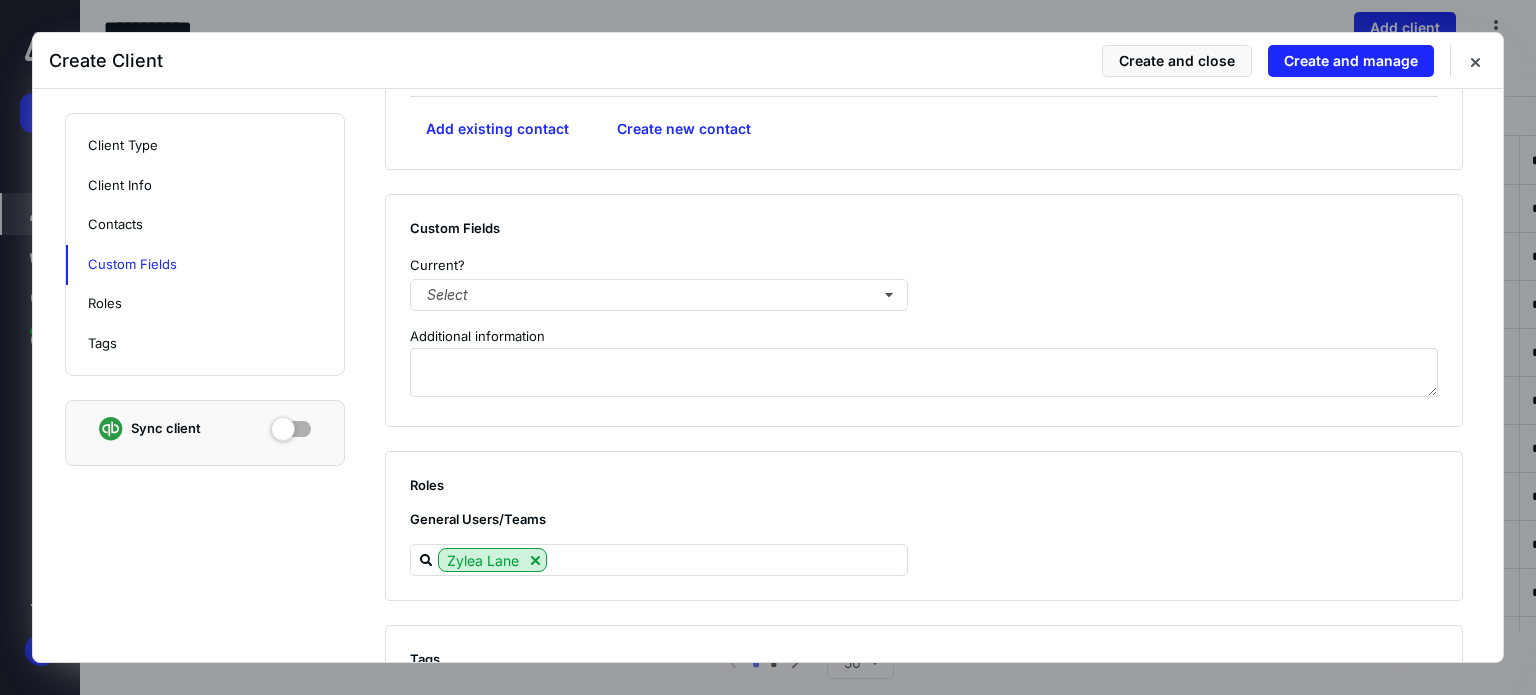 scroll, scrollTop: 1447, scrollLeft: 0, axis: vertical 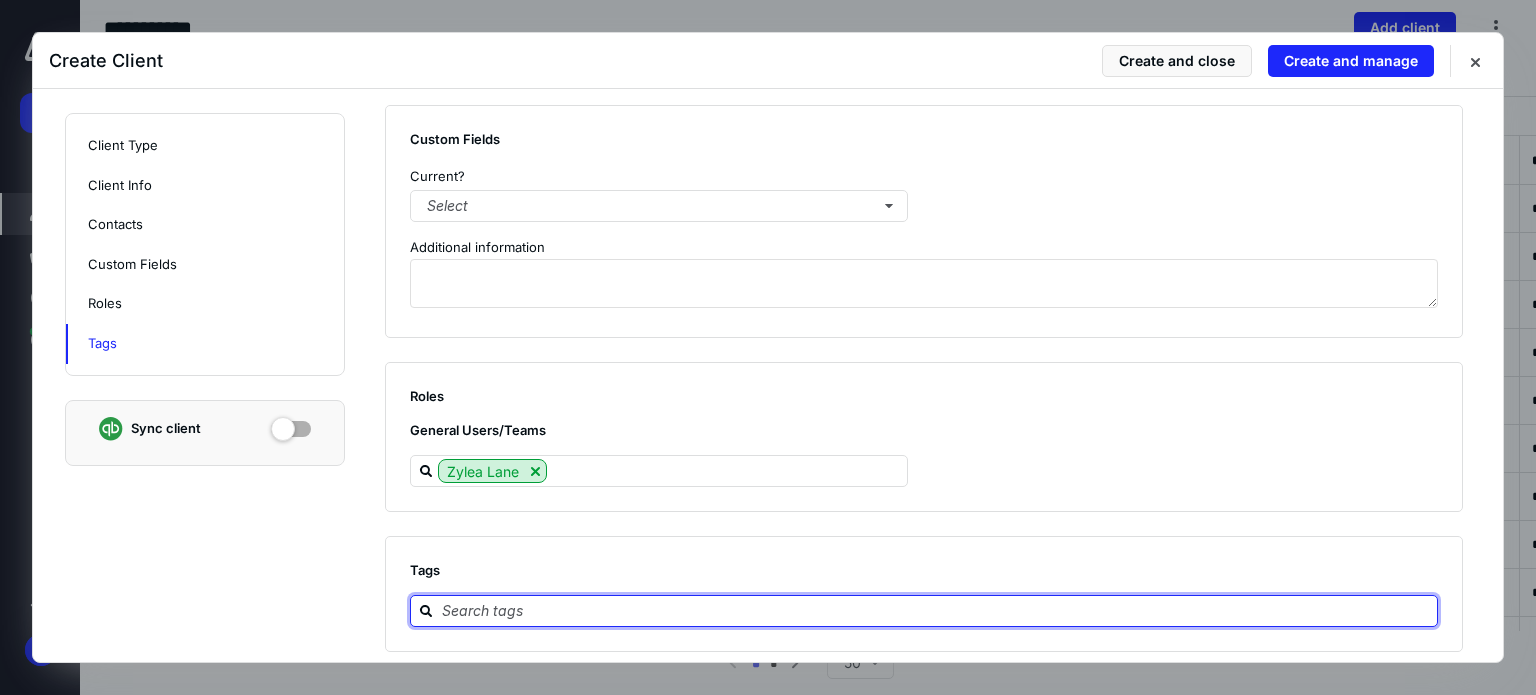 click at bounding box center [936, 610] 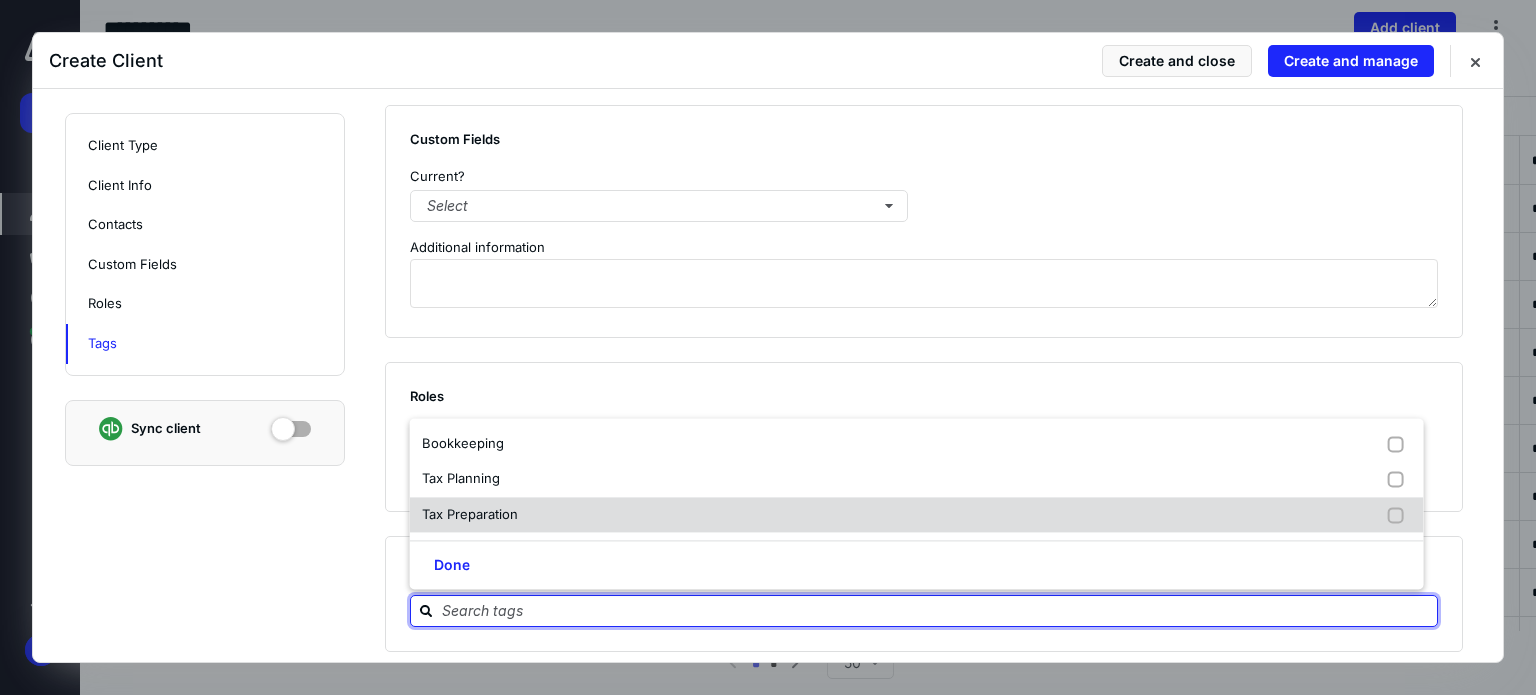 click at bounding box center (1399, 515) 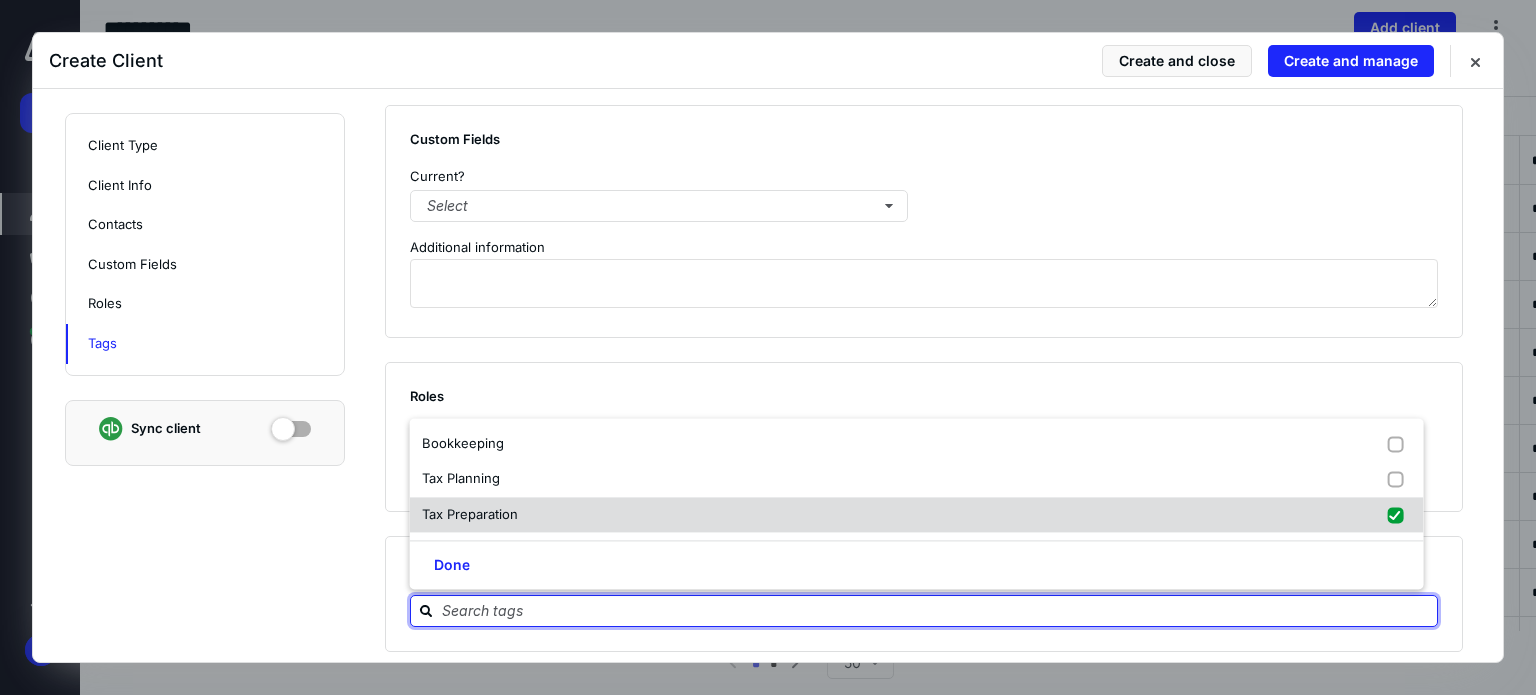checkbox on "true" 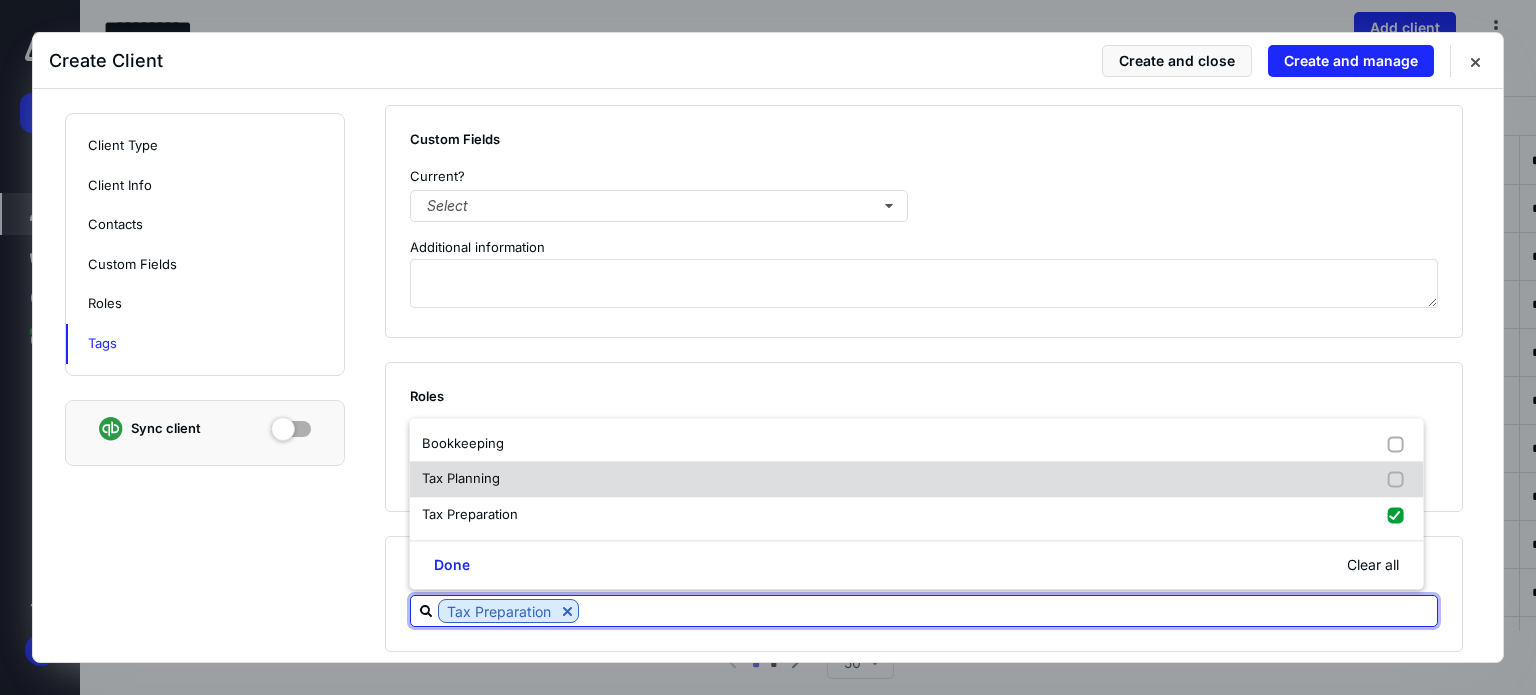 click at bounding box center [1399, 480] 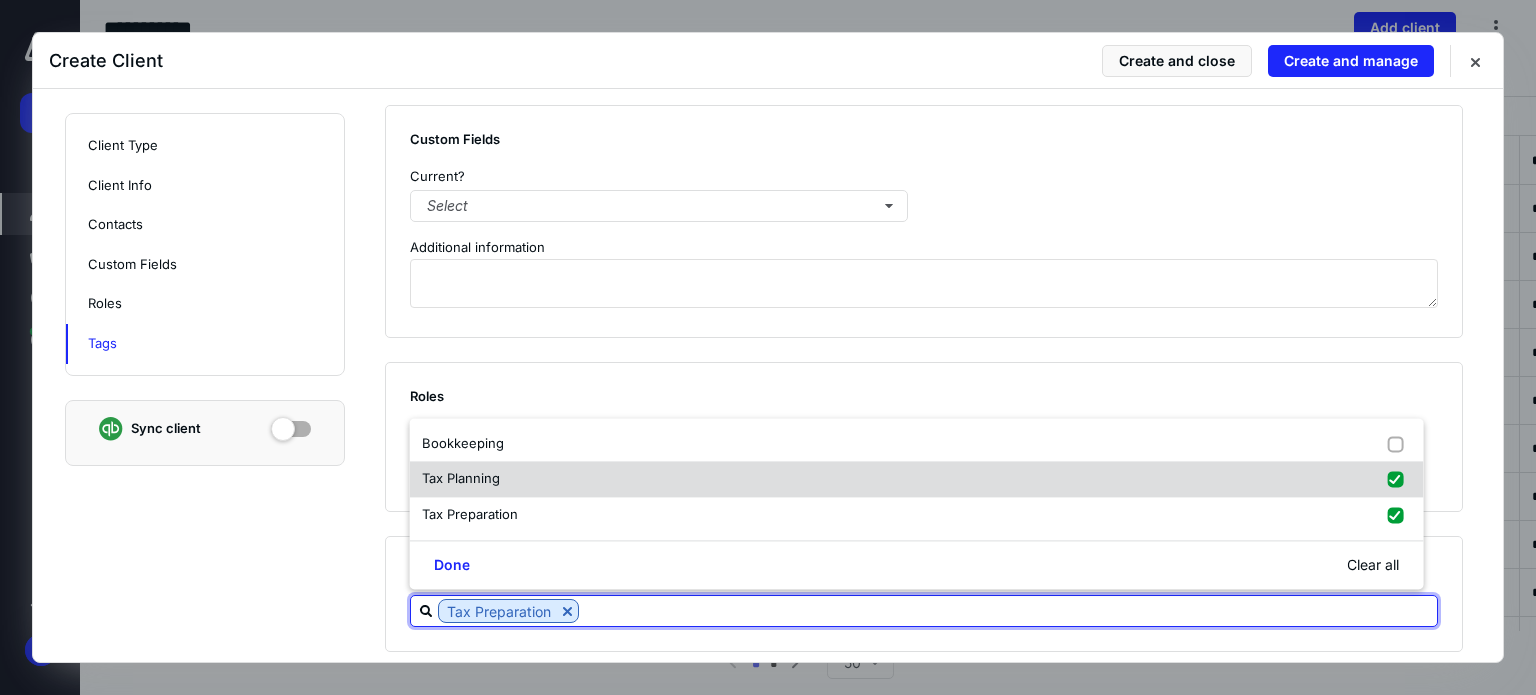 checkbox on "true" 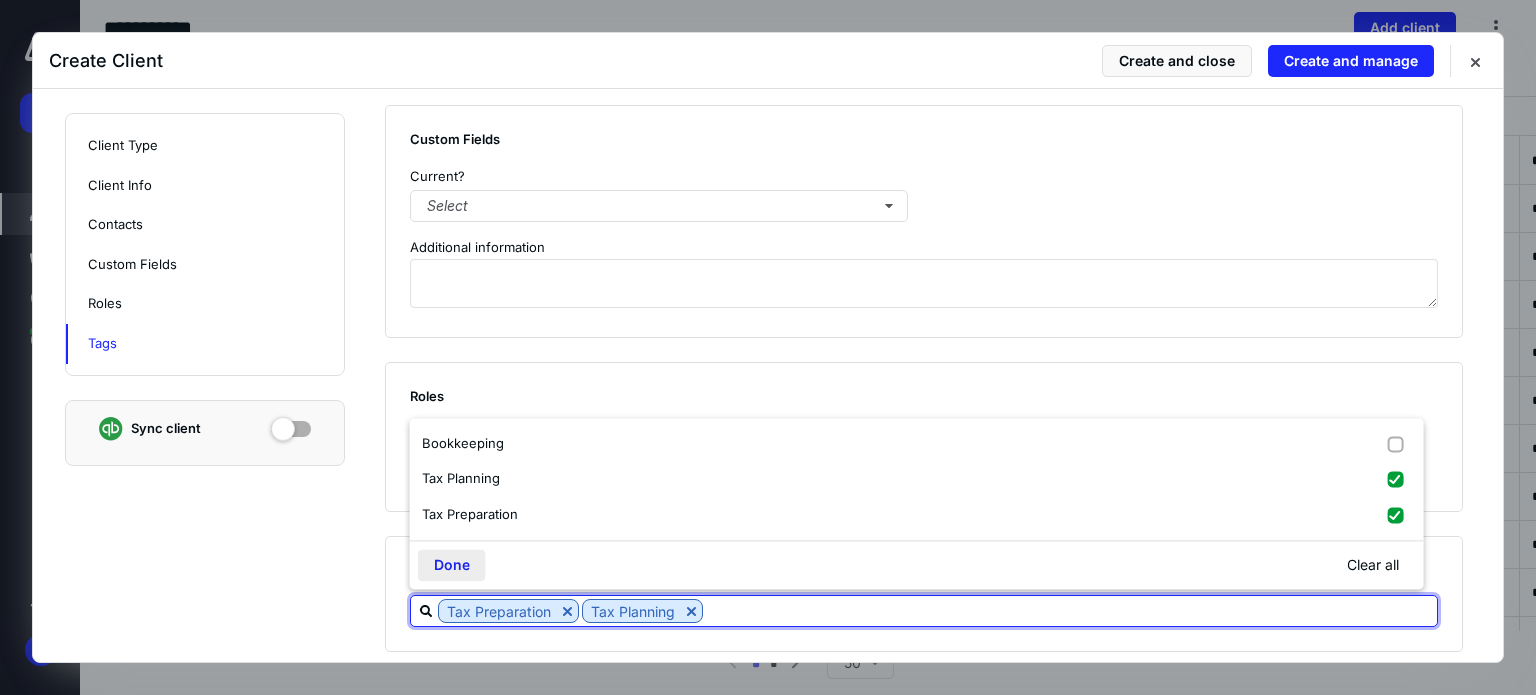 click on "Done" at bounding box center [452, 566] 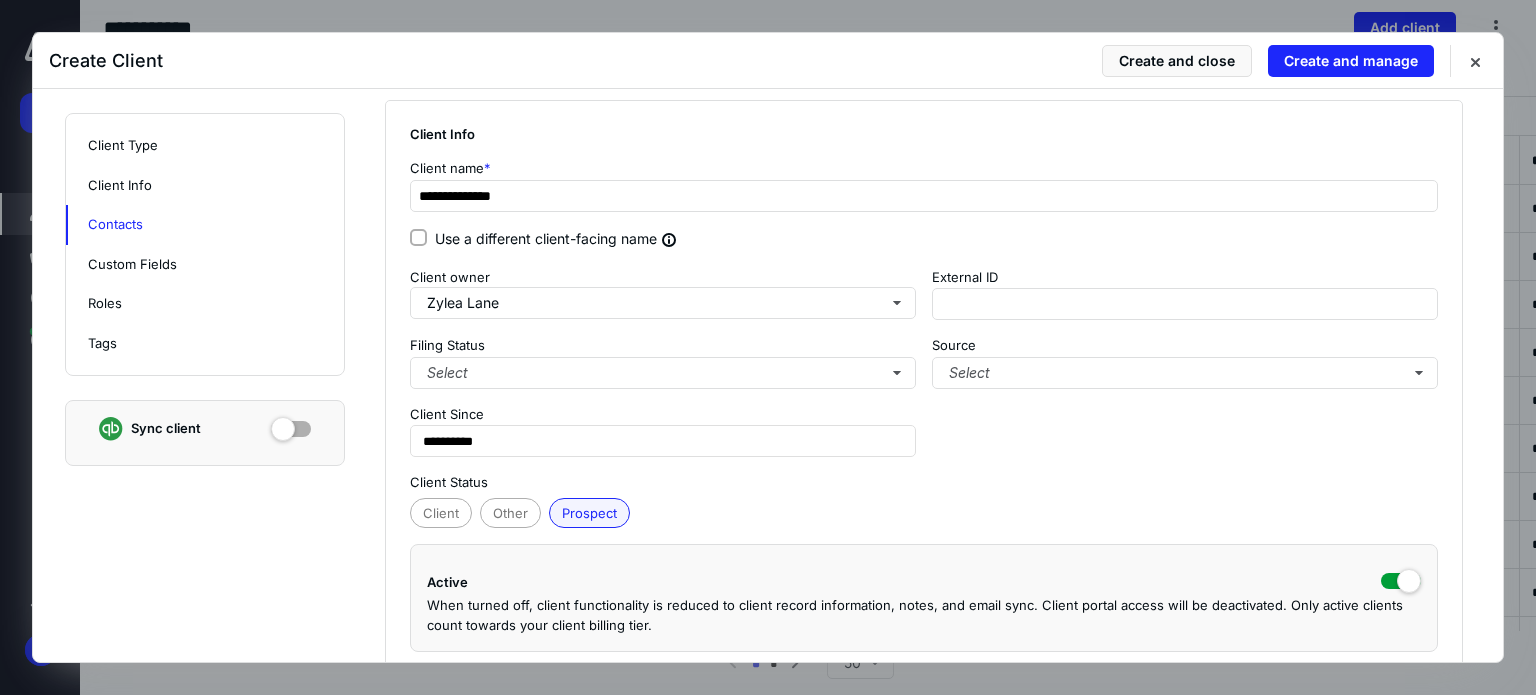 scroll, scrollTop: 0, scrollLeft: 0, axis: both 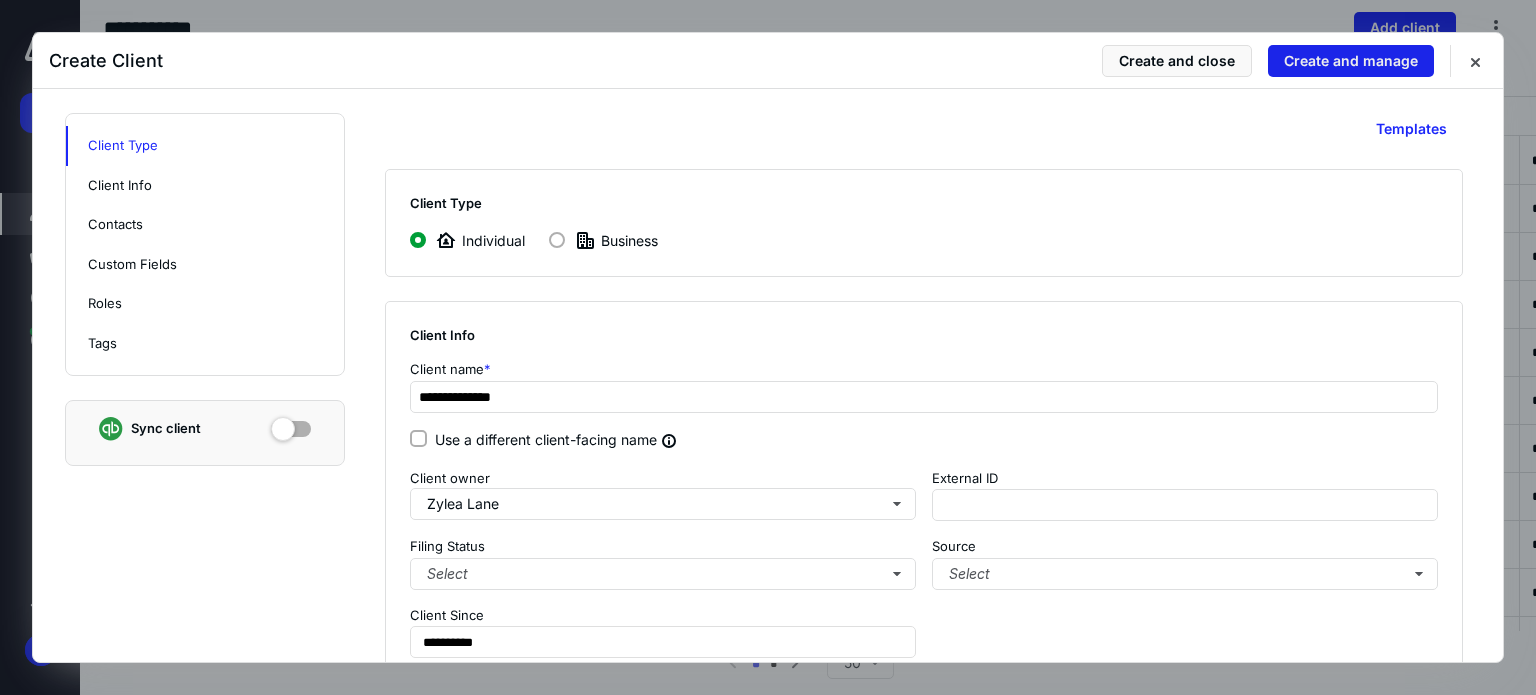 click on "Create and manage" at bounding box center [1351, 61] 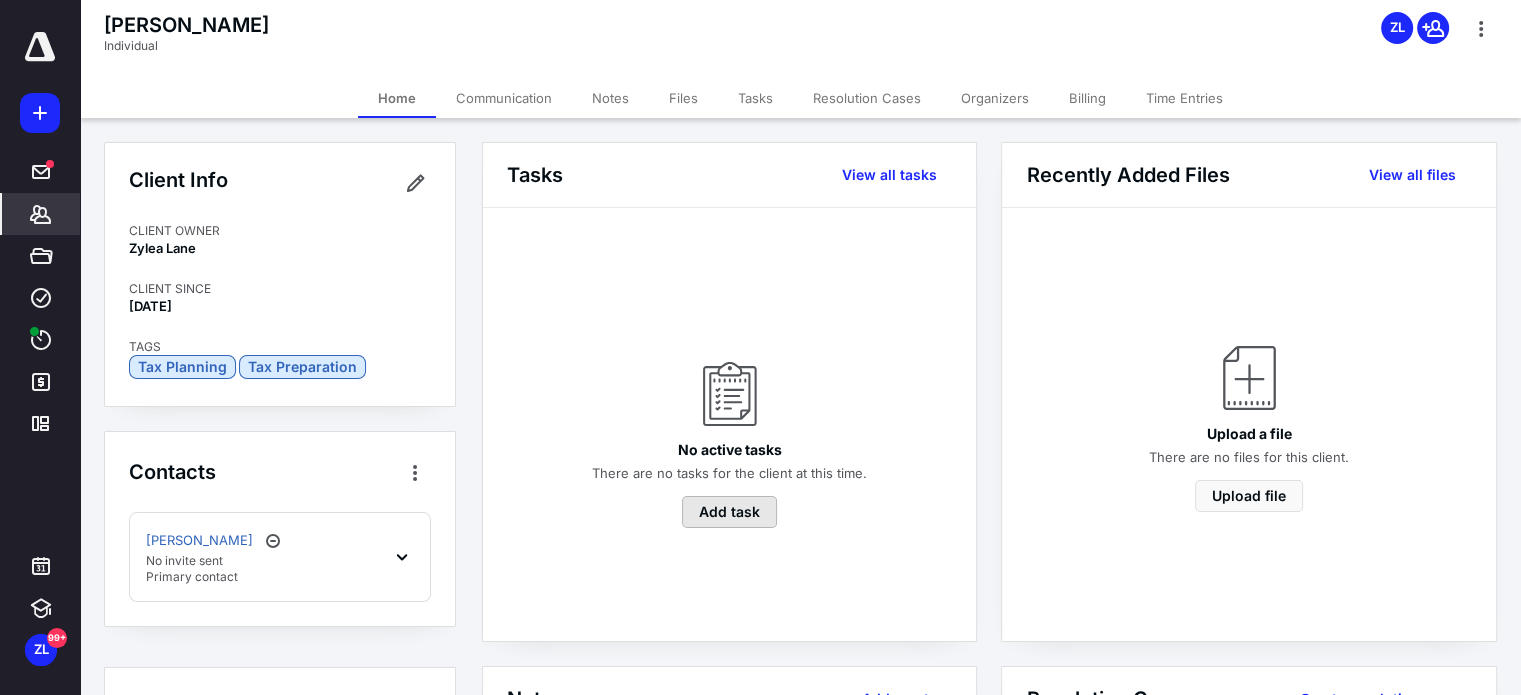 click on "Add task" at bounding box center (729, 512) 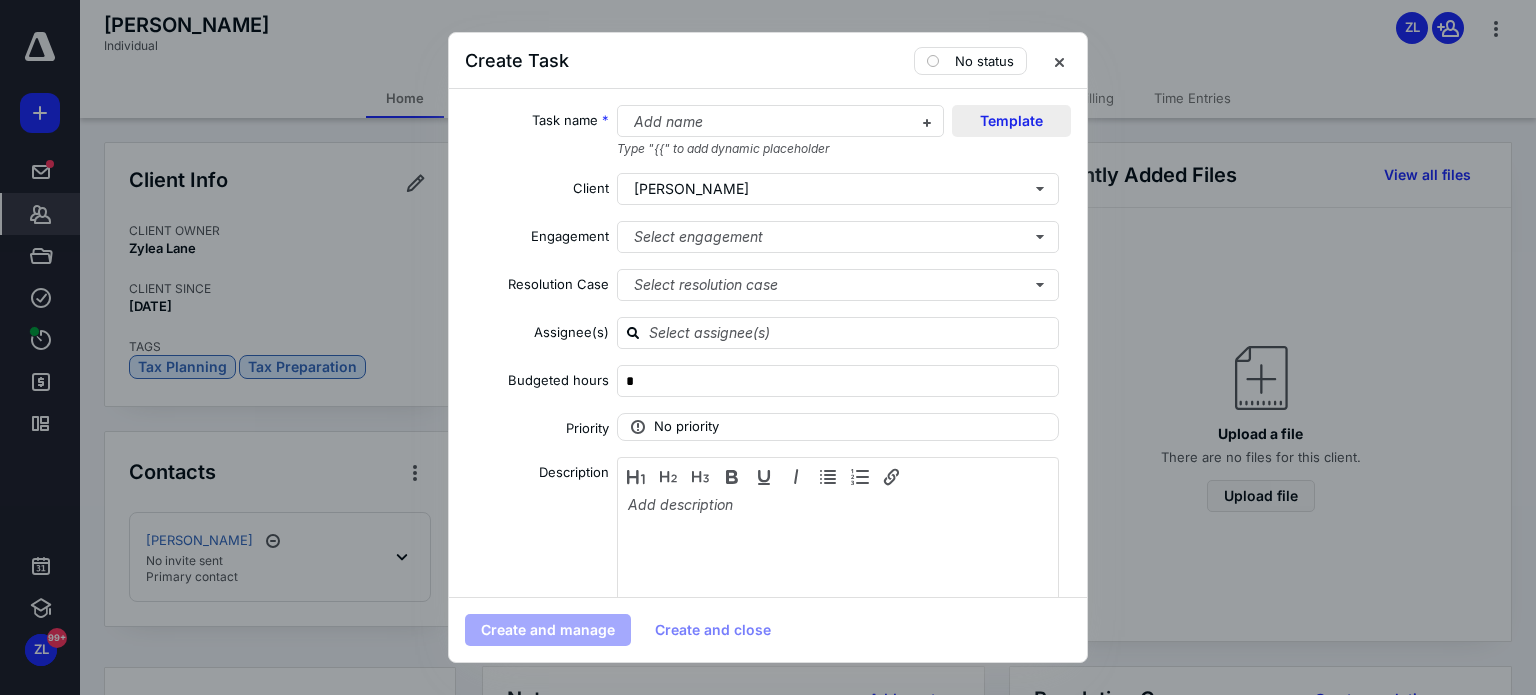 click on "Template" at bounding box center [1011, 121] 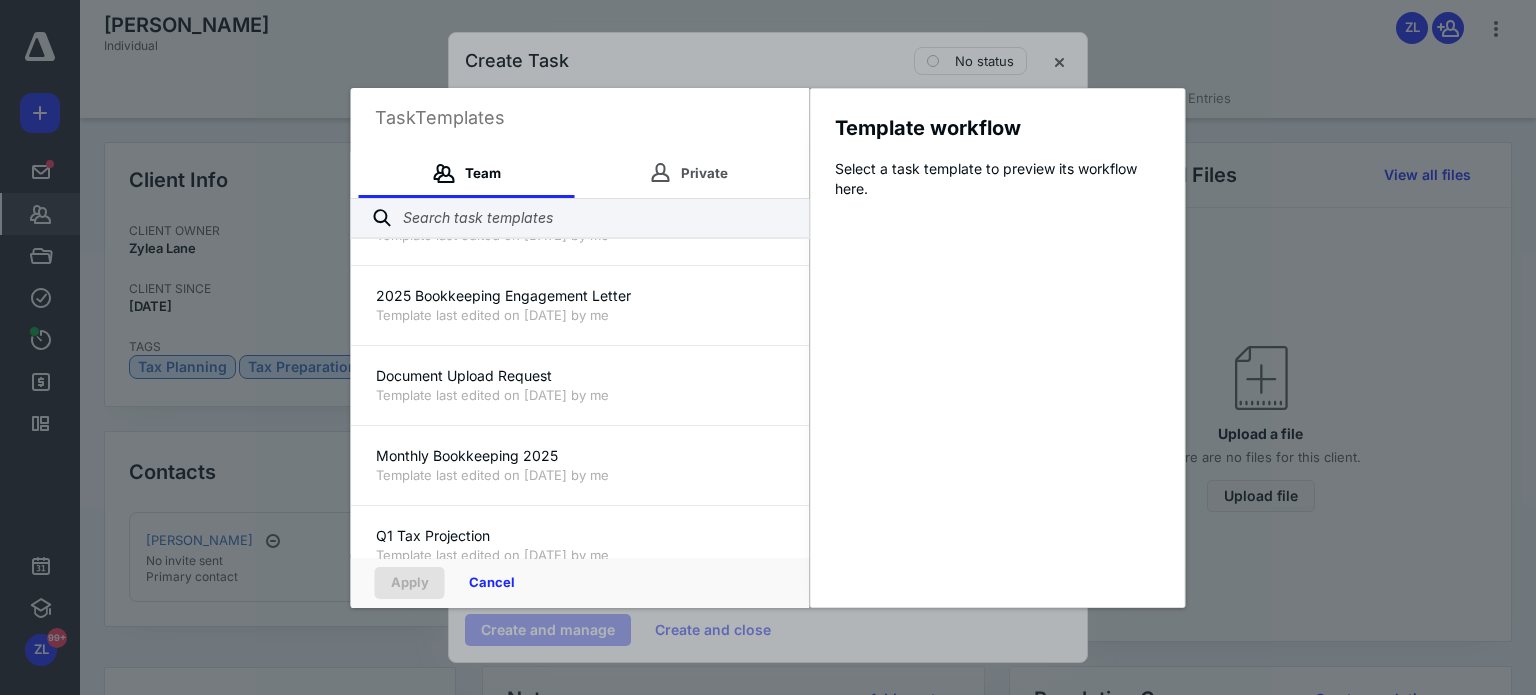 scroll, scrollTop: 300, scrollLeft: 0, axis: vertical 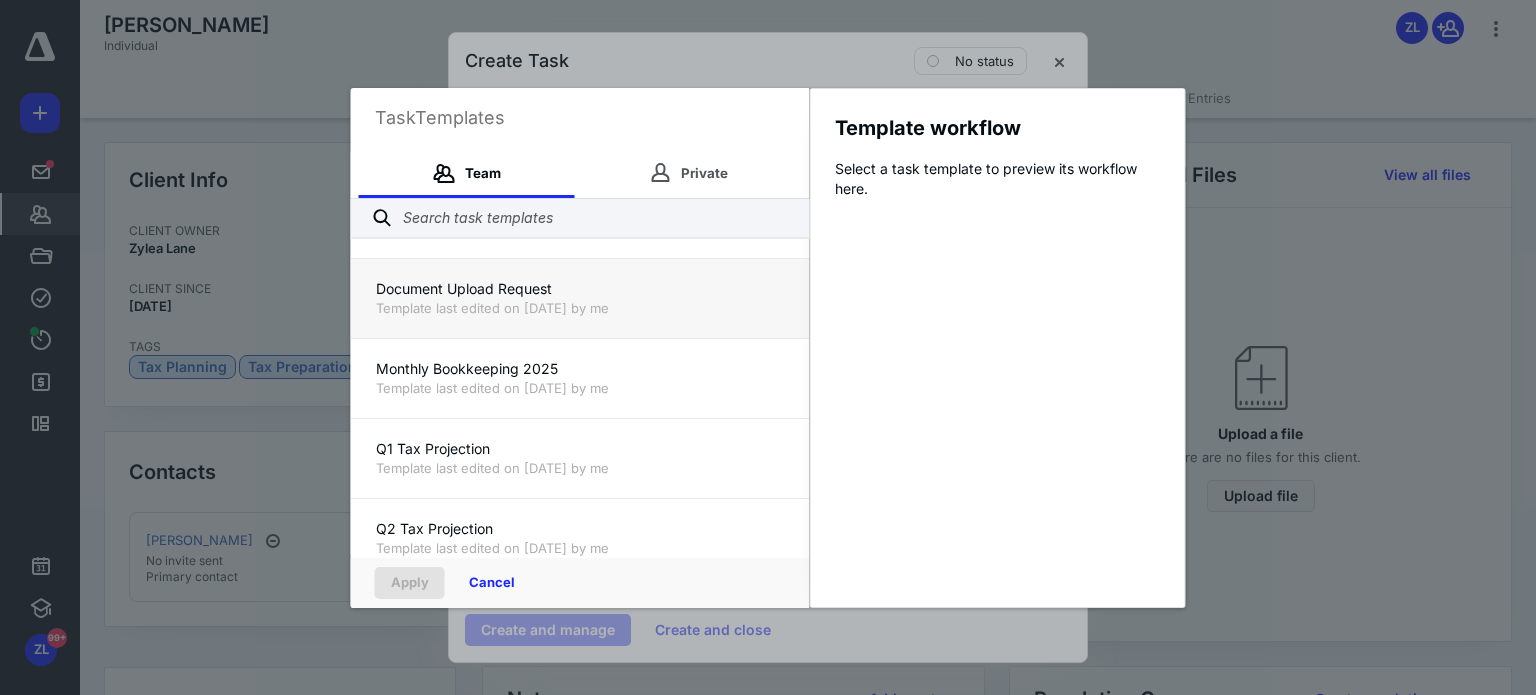 click on "Template last edited on [DATE] by me" at bounding box center [580, 308] 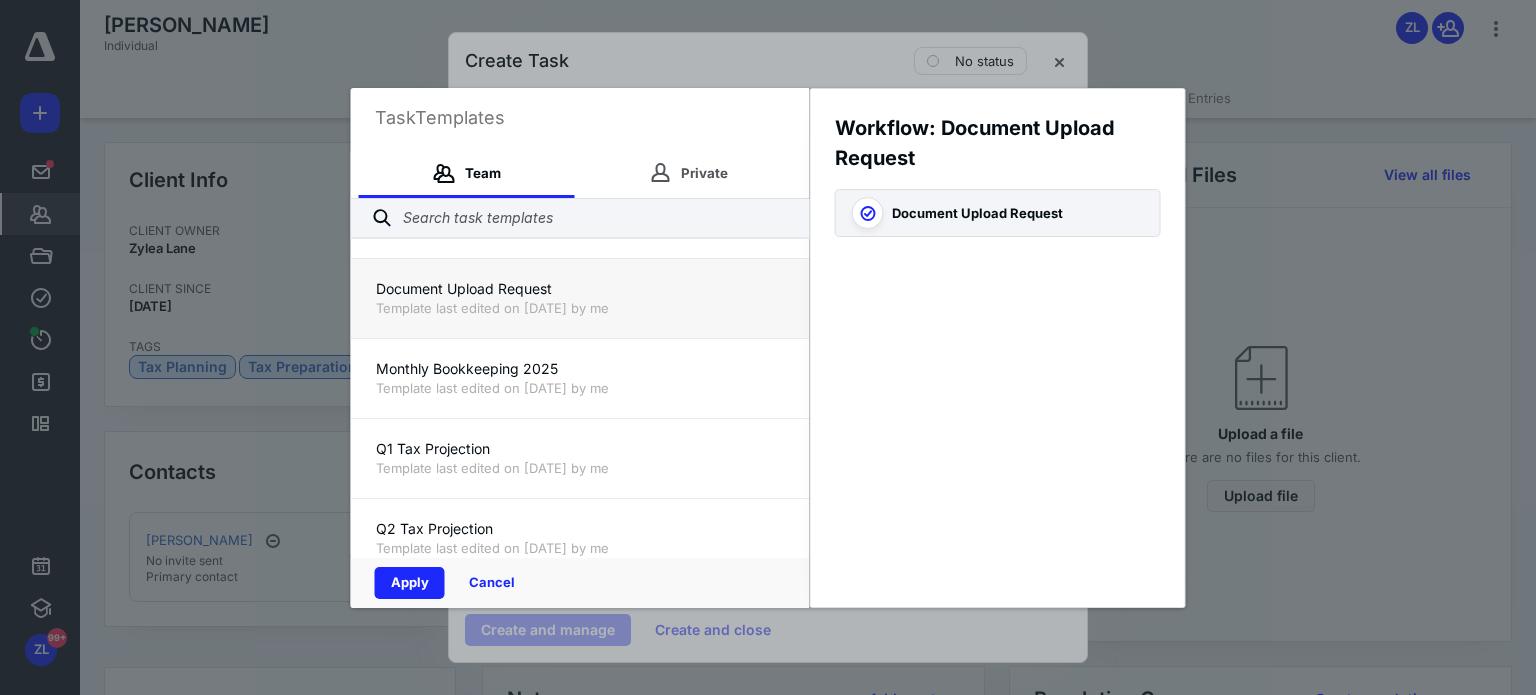 click on "Document Upload Request Template last edited on [DATE] by me" at bounding box center (580, 298) 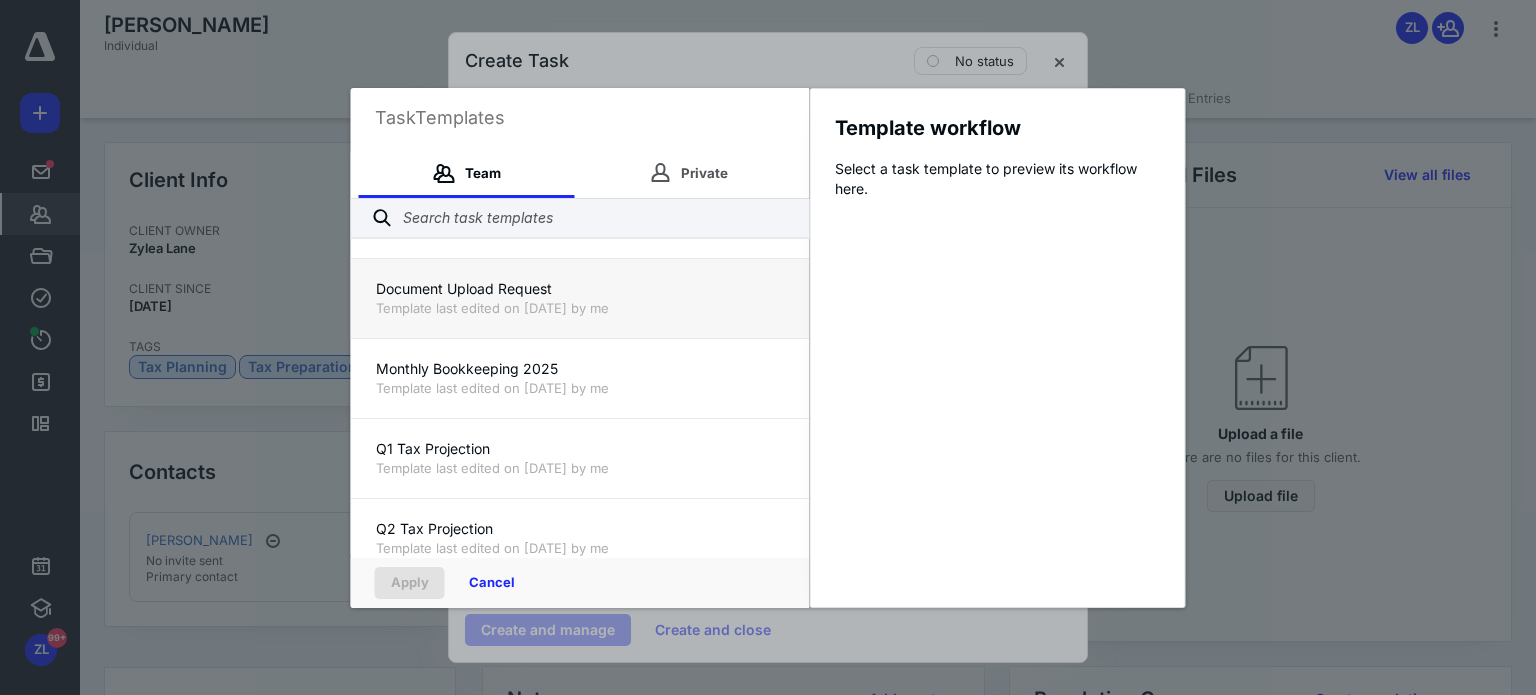 click on "Template last edited on [DATE] by me" at bounding box center [580, 308] 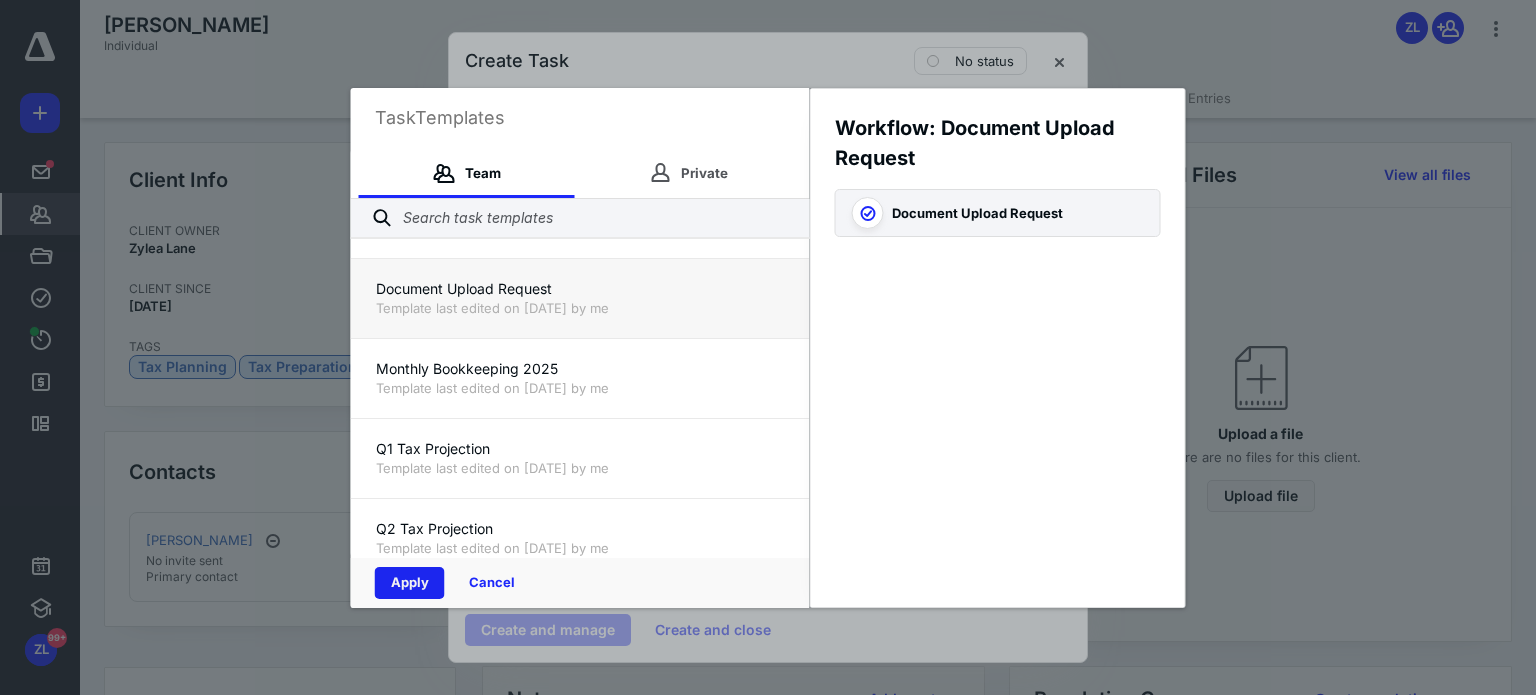 click on "Apply" at bounding box center (410, 583) 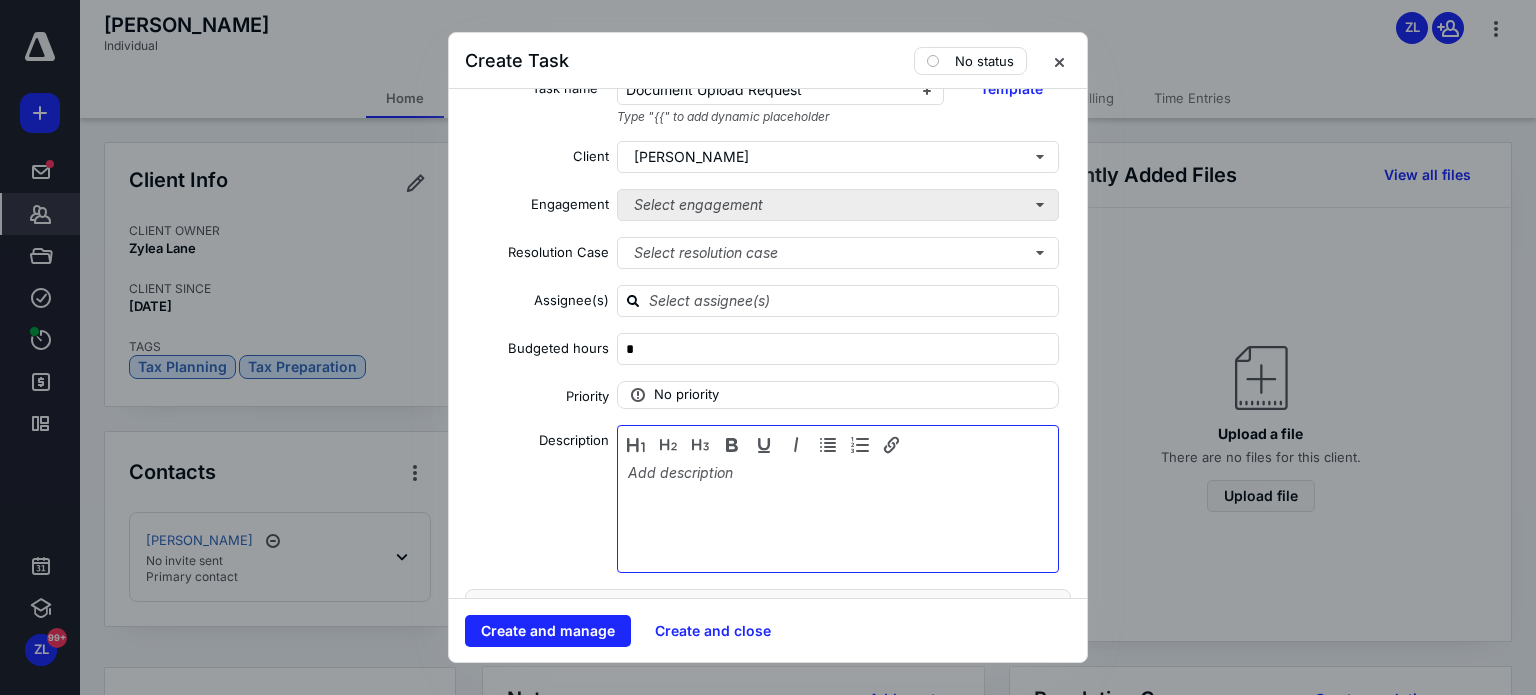 scroll, scrollTop: 0, scrollLeft: 0, axis: both 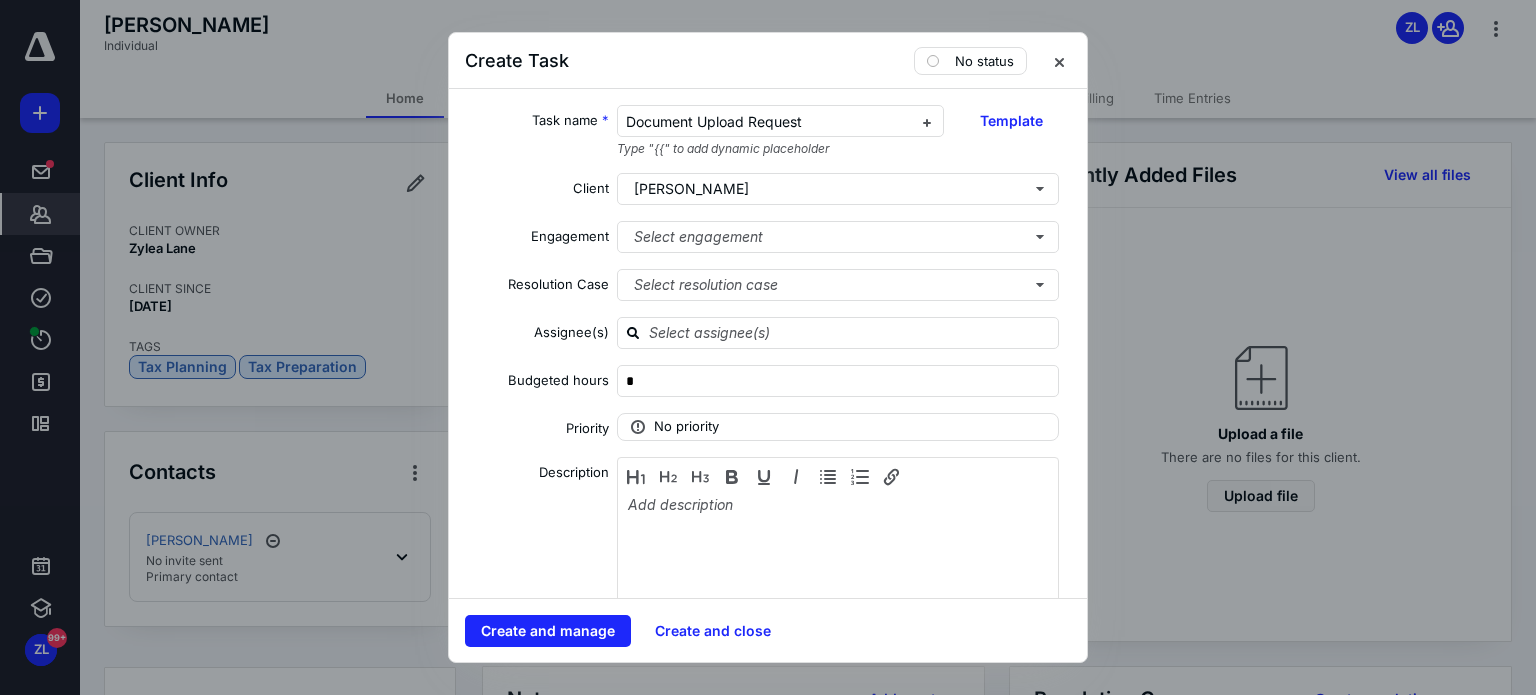 click on "Task name   * Document Upload Request Type "{{" to add dynamic placeholder Template Client [PERSON_NAME] Engagement Select engagement Resolution Case Select resolution case Assignee(s) Budgeted hours * Priority No priority Description Date Start date Select a date Due date Select a date Add a date Recurring Tax preparation fields Reminder Add reminder File Add file Automation Add automation Add a client request Add a subtask" at bounding box center [768, 343] 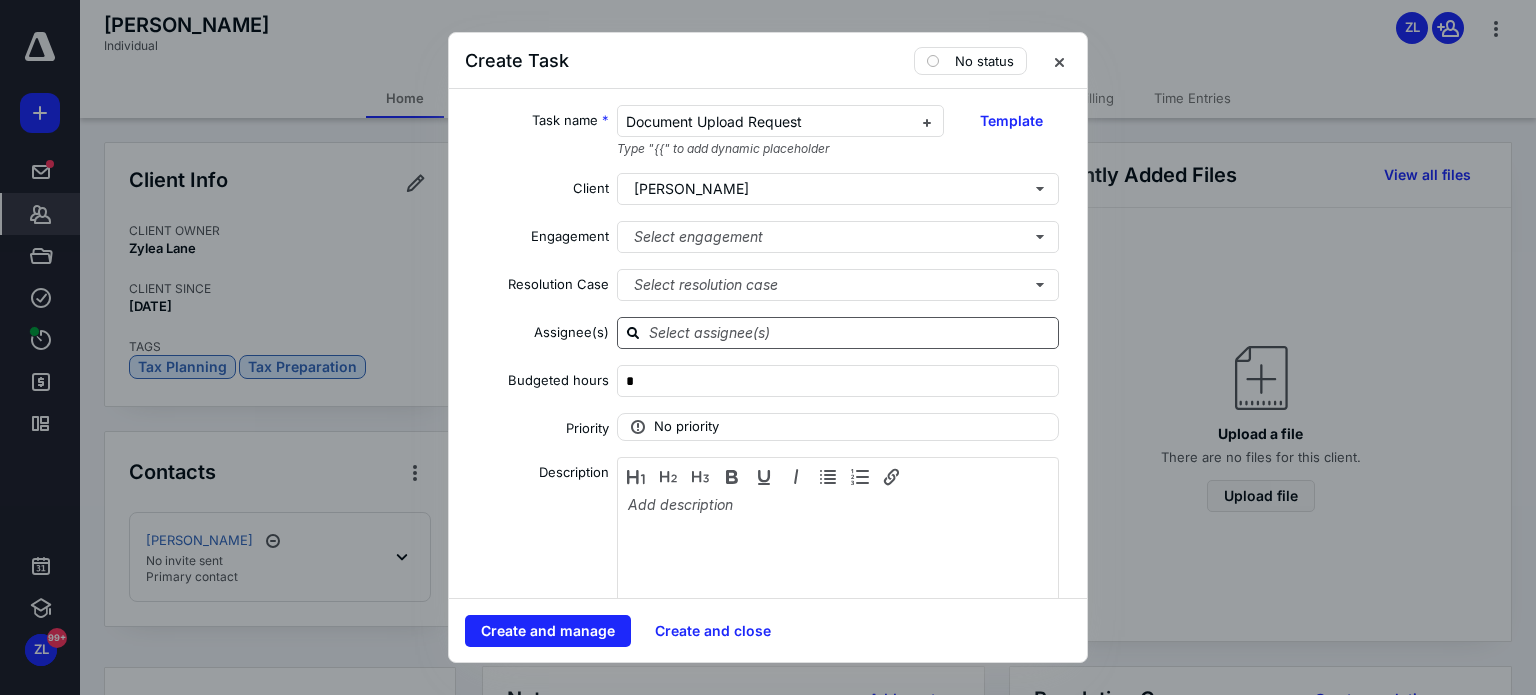 click at bounding box center (850, 332) 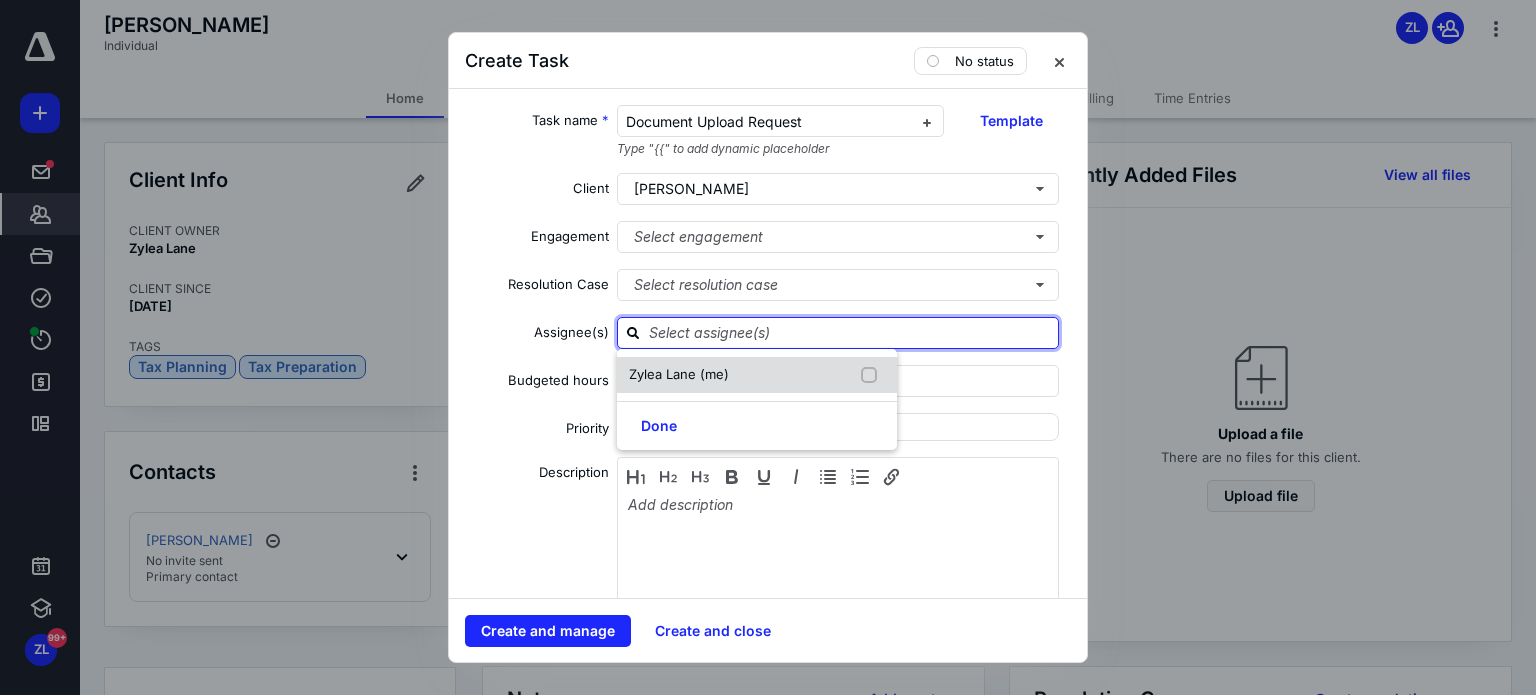 click on "Zylea Lane (me)" at bounding box center (679, 374) 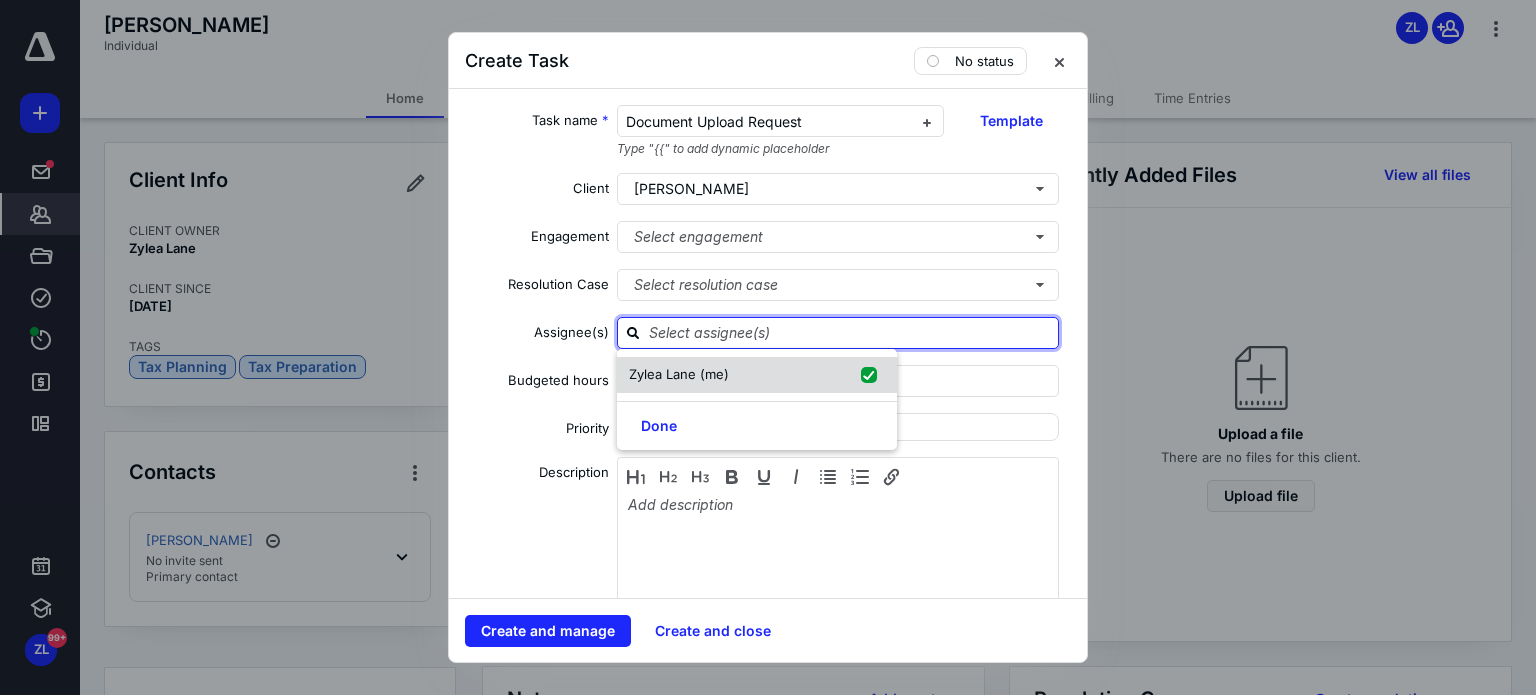 checkbox on "true" 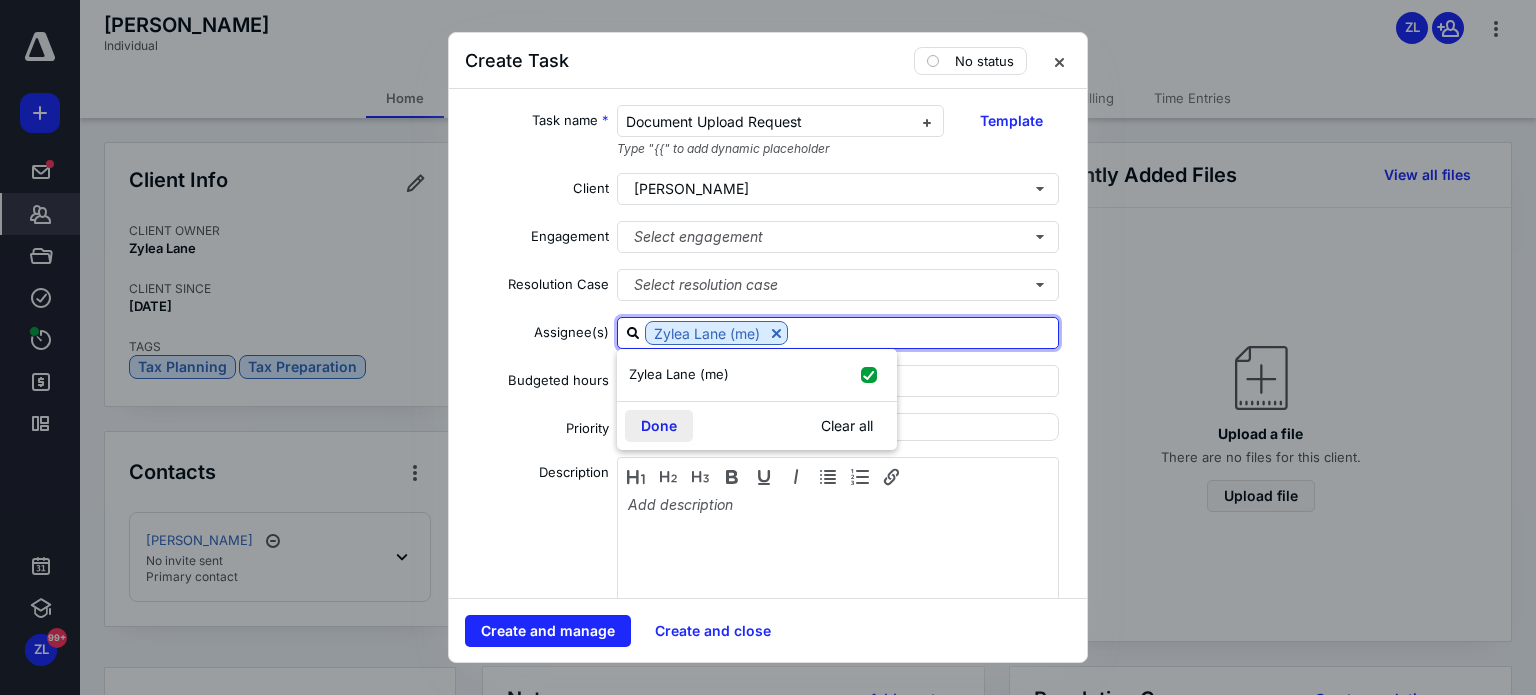click on "Done" at bounding box center [659, 426] 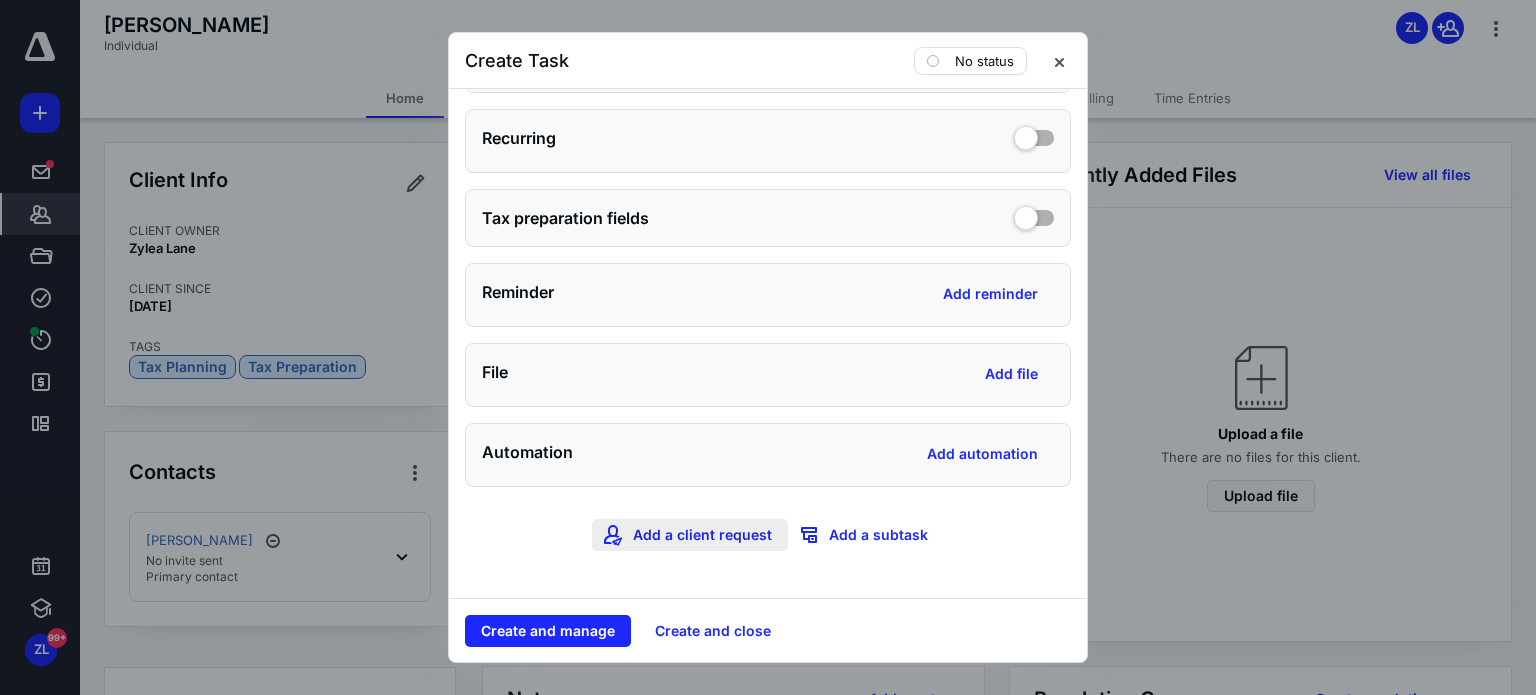 click on "Add a client request" at bounding box center (690, 535) 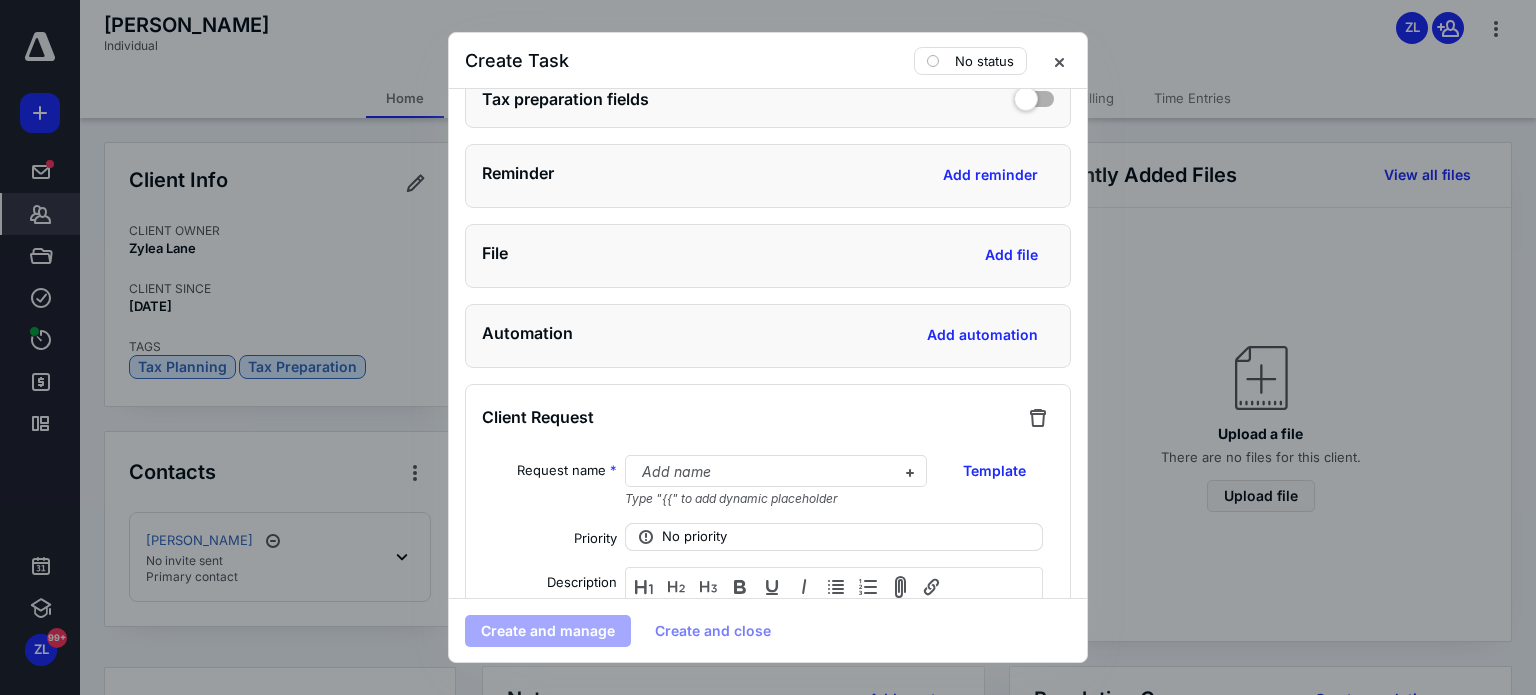 scroll, scrollTop: 1057, scrollLeft: 0, axis: vertical 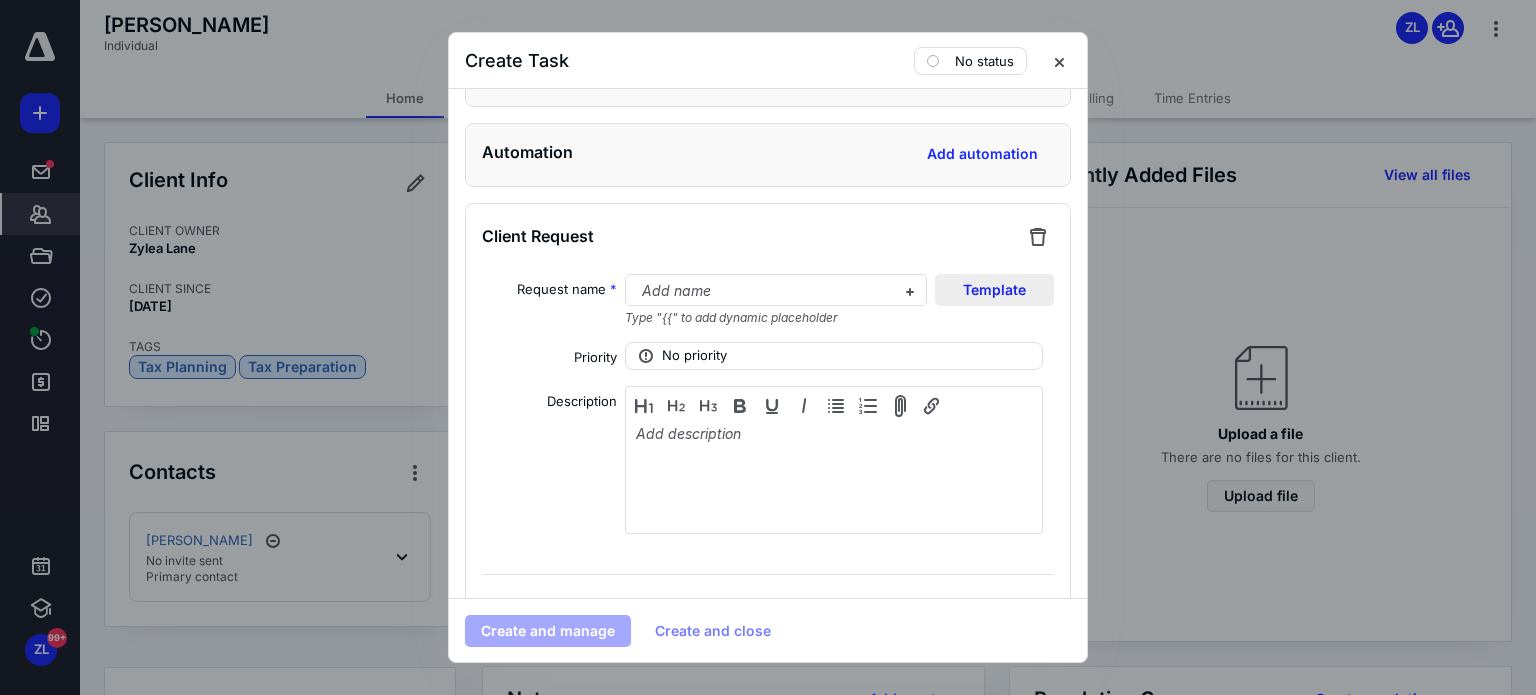 click on "Template" at bounding box center [994, 290] 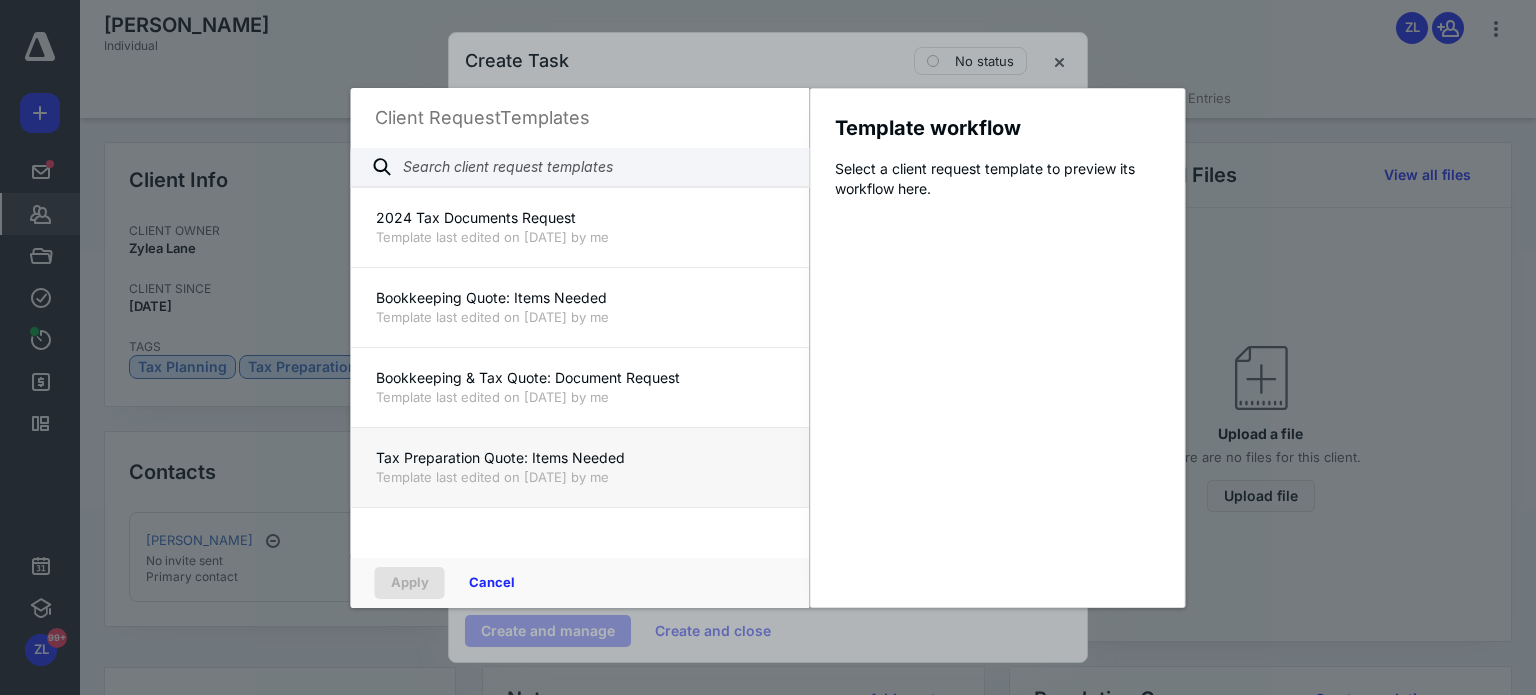 click on "Template last edited on [DATE] by me" at bounding box center [580, 477] 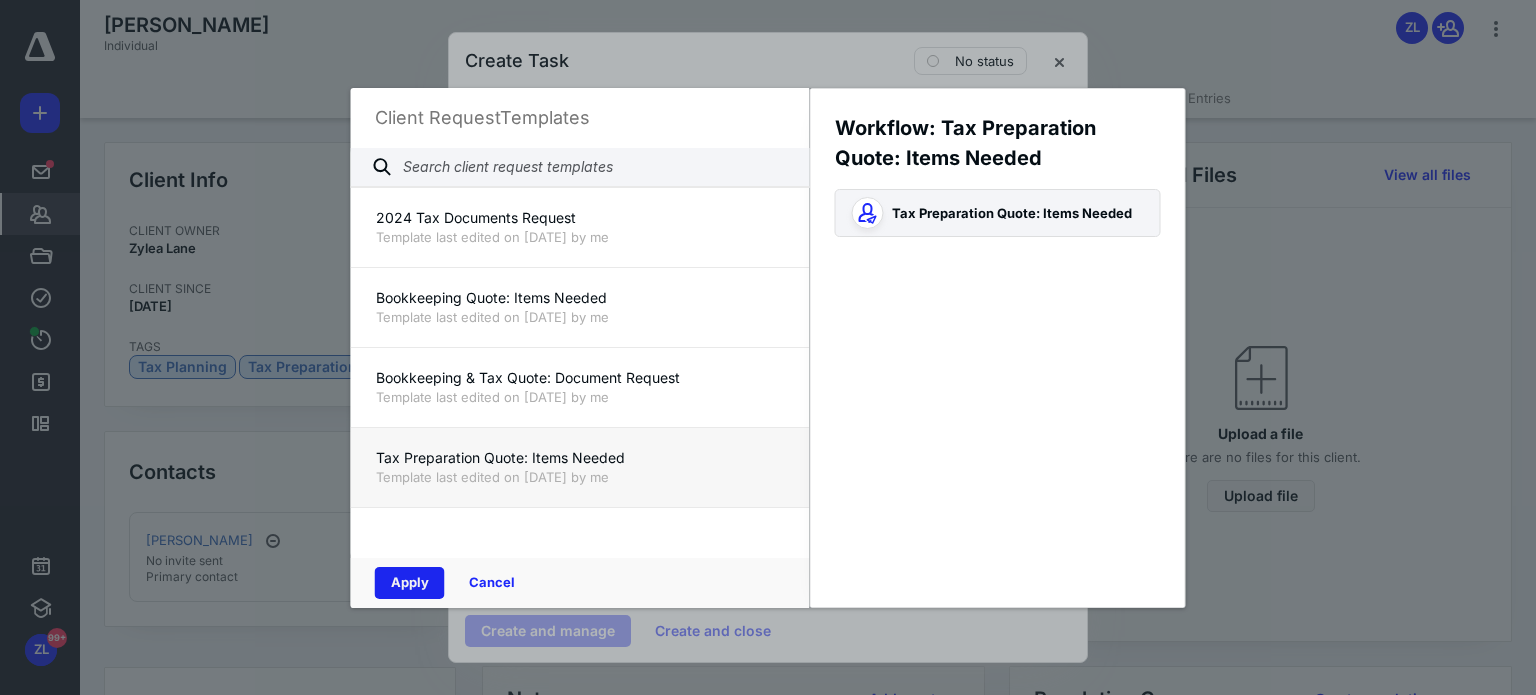click on "Apply" at bounding box center (410, 583) 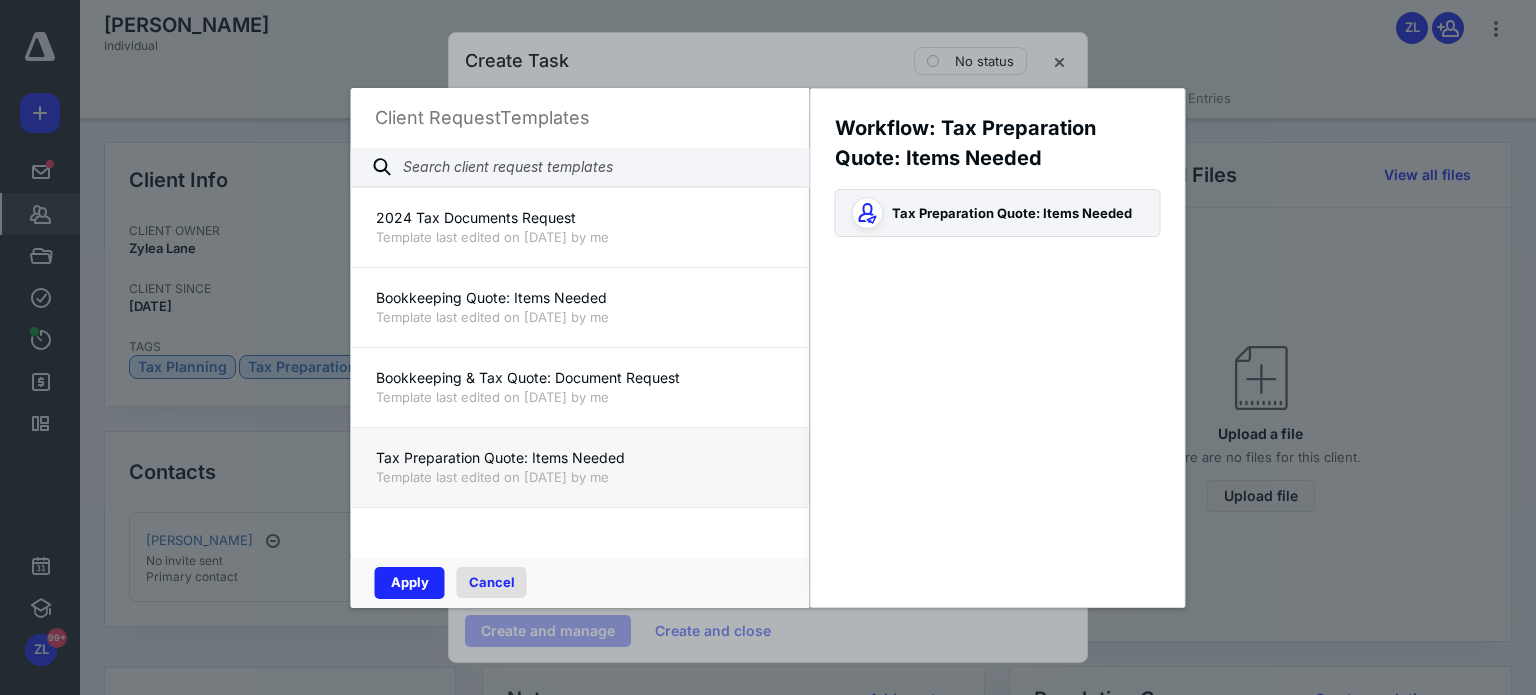 click on "Cancel" at bounding box center [492, 582] 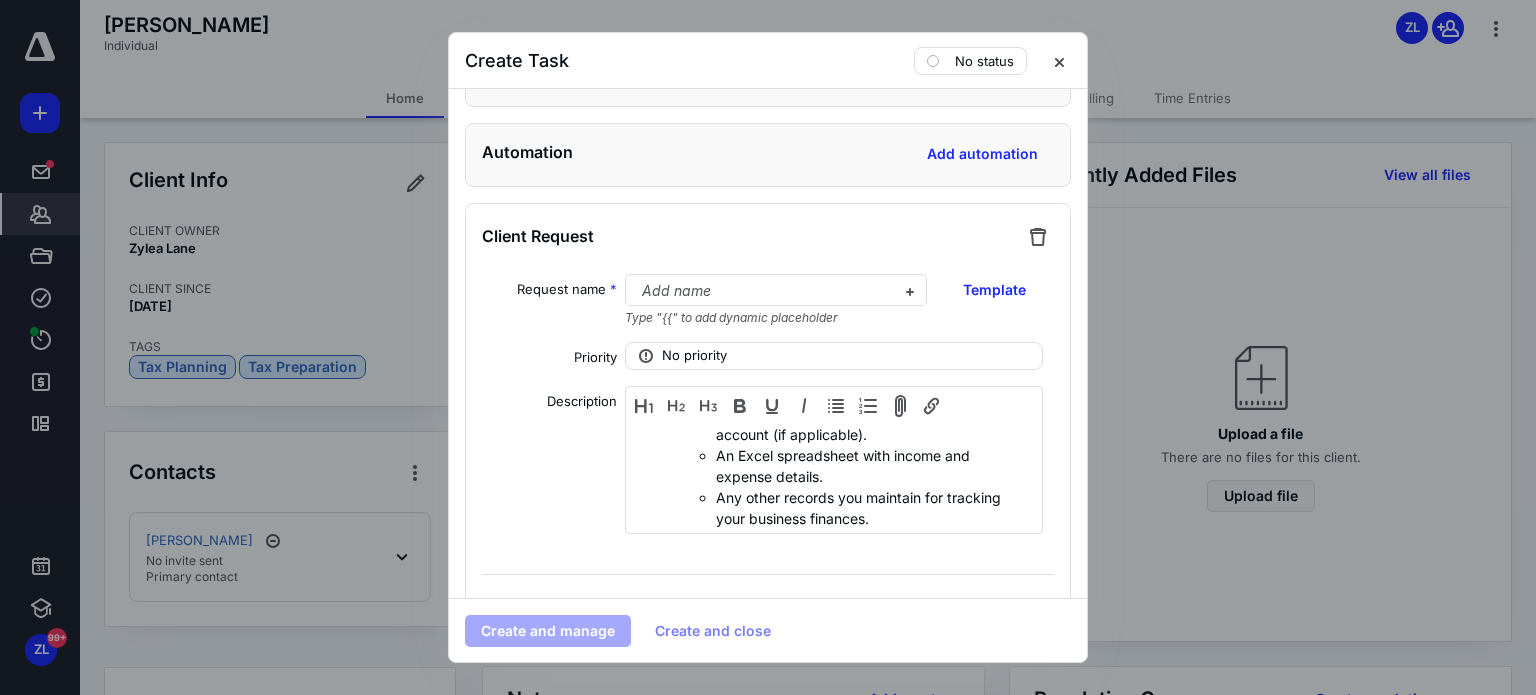 scroll, scrollTop: 200, scrollLeft: 0, axis: vertical 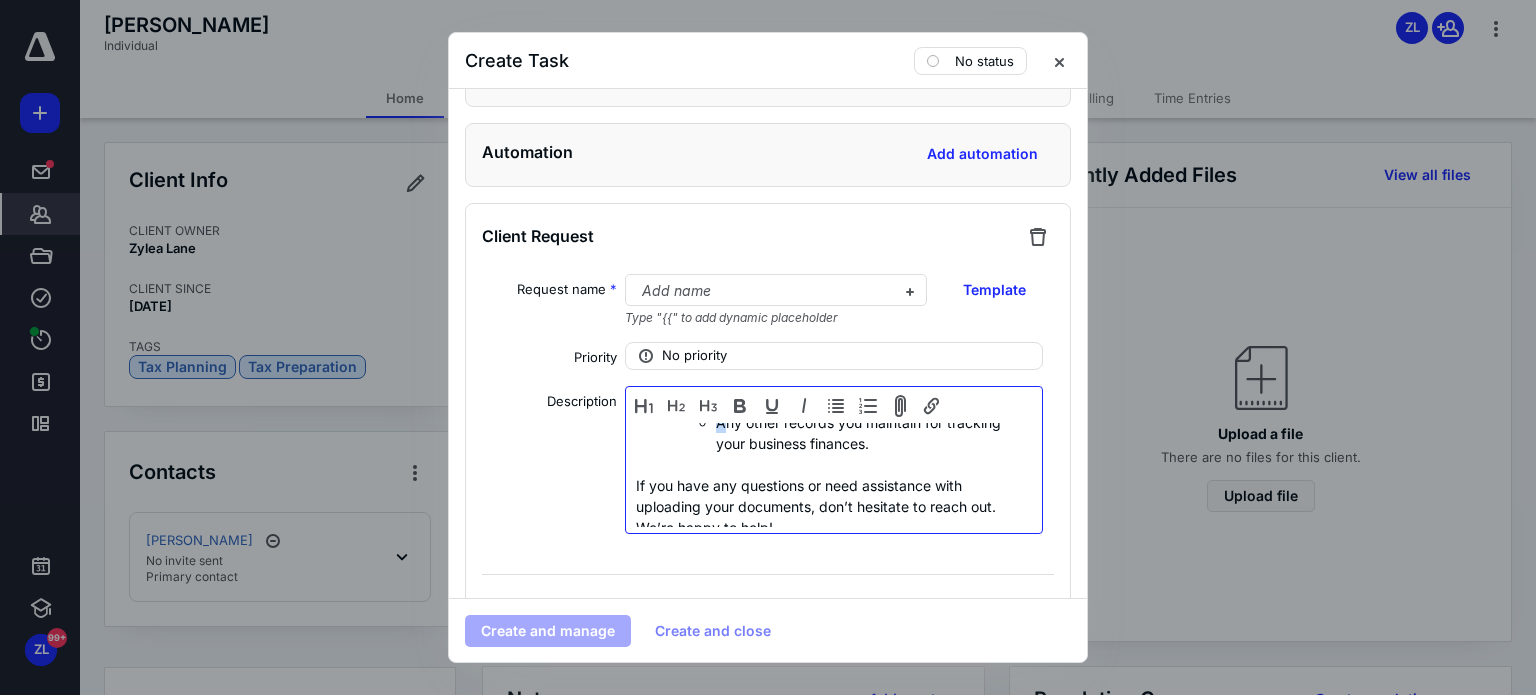 drag, startPoint x: 883, startPoint y: 442, endPoint x: 722, endPoint y: 431, distance: 161.37534 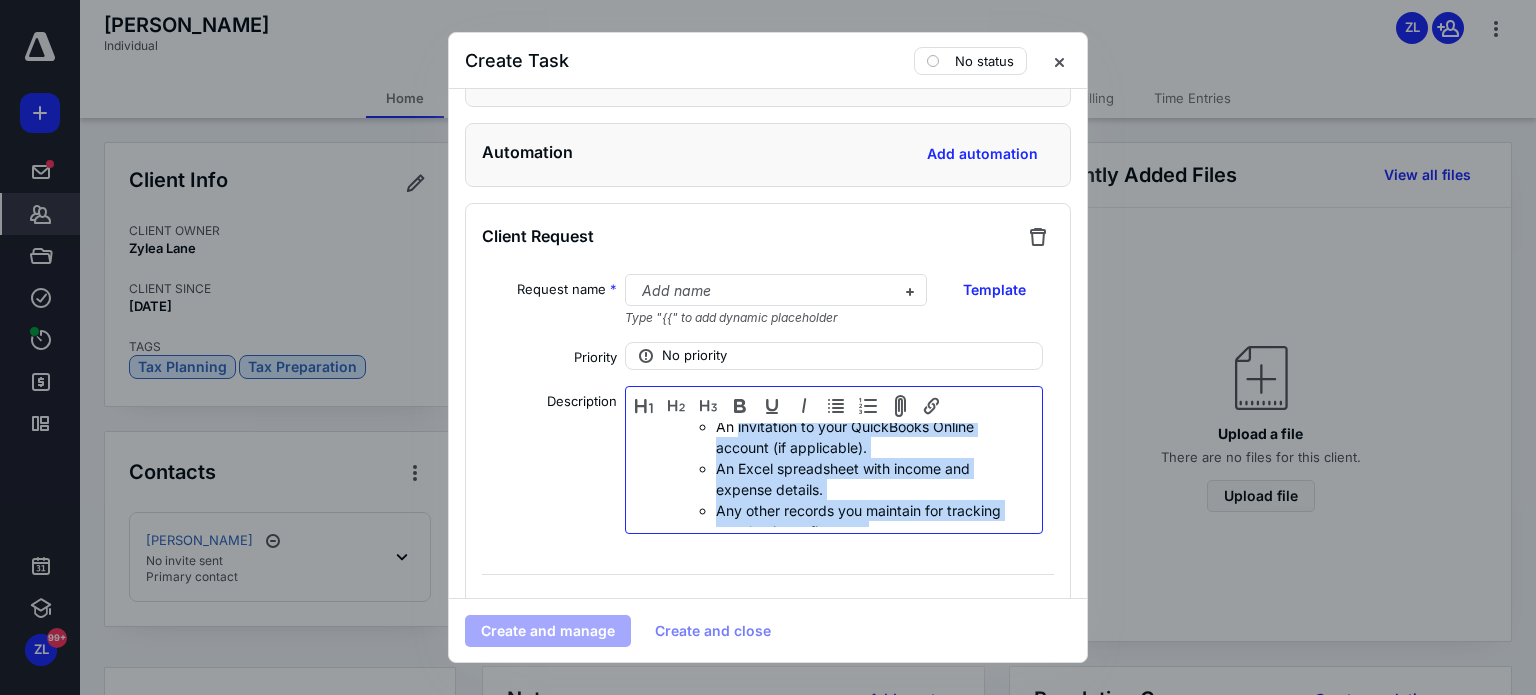 scroll, scrollTop: 172, scrollLeft: 0, axis: vertical 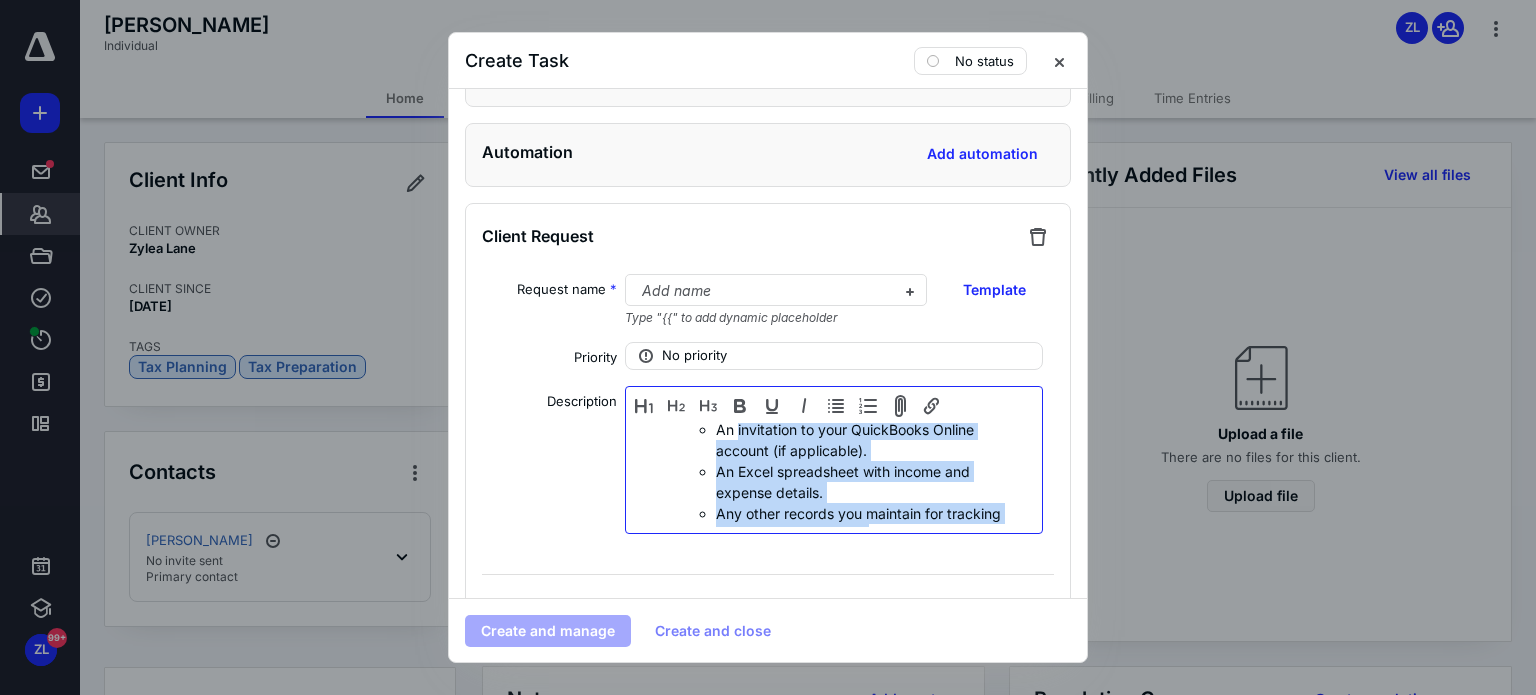 drag, startPoint x: 876, startPoint y: 459, endPoint x: 733, endPoint y: 441, distance: 144.12842 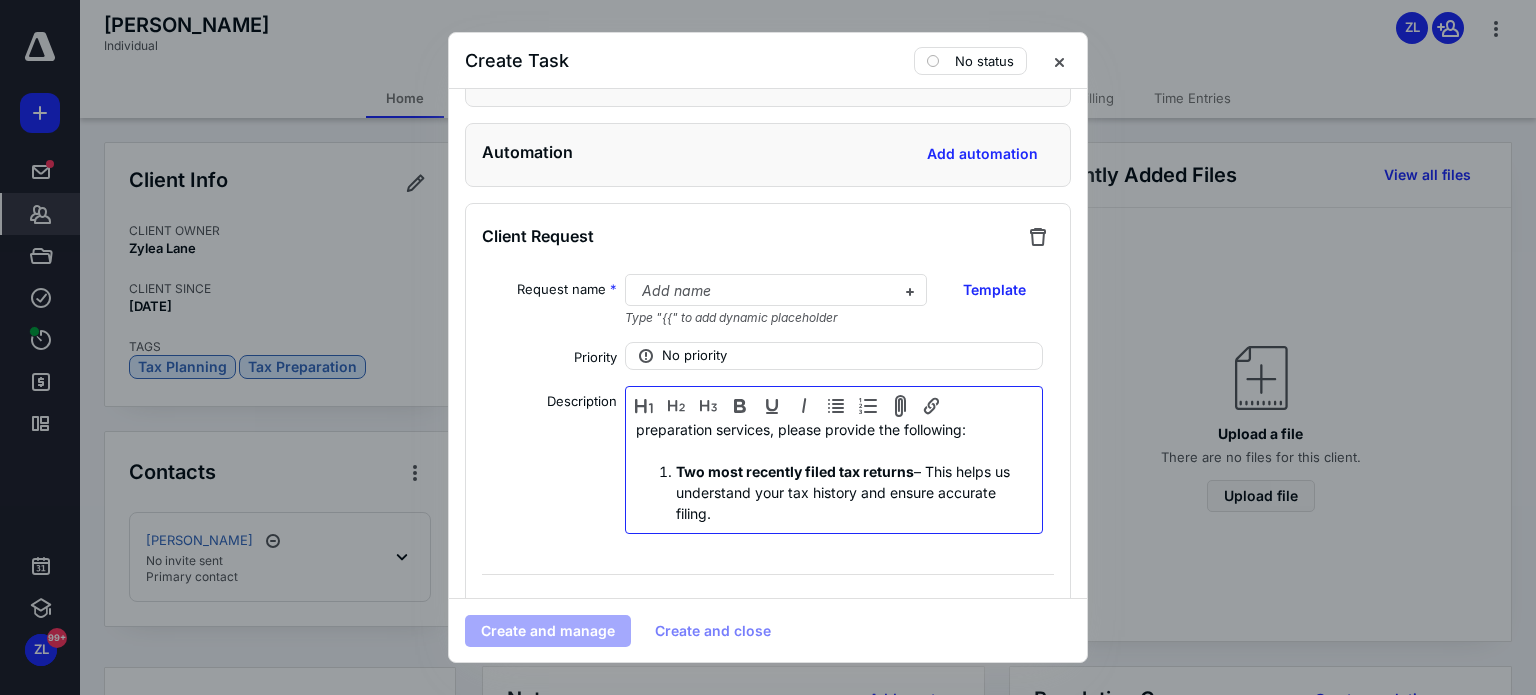 scroll, scrollTop: 0, scrollLeft: 0, axis: both 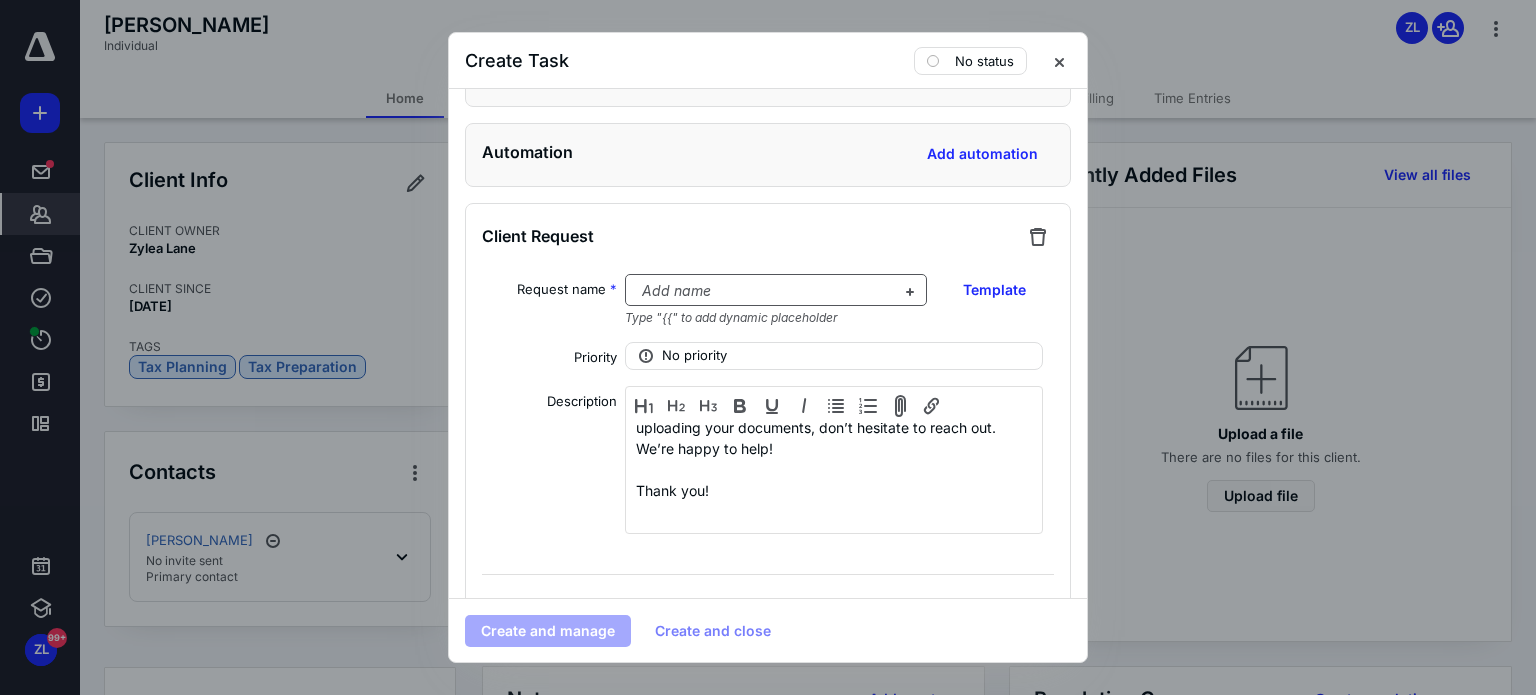 click at bounding box center (764, 291) 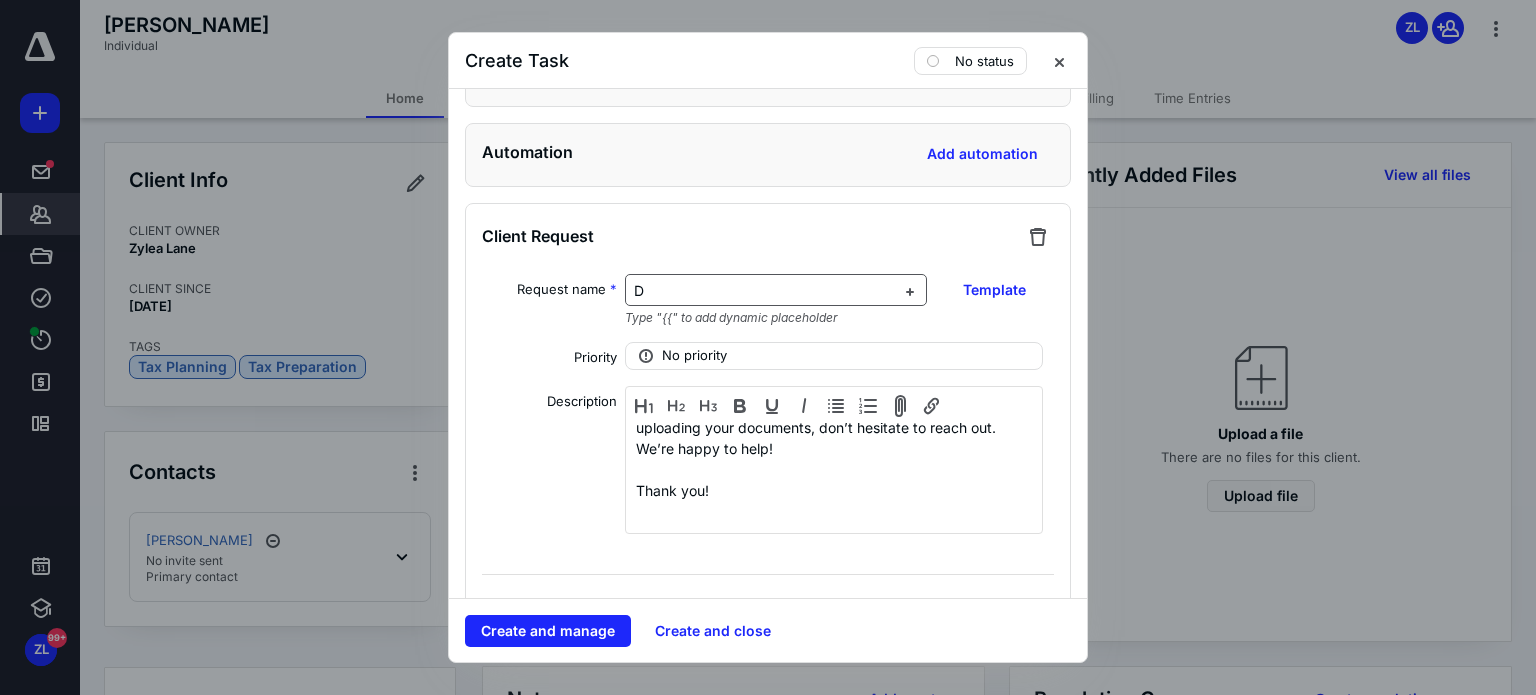 type 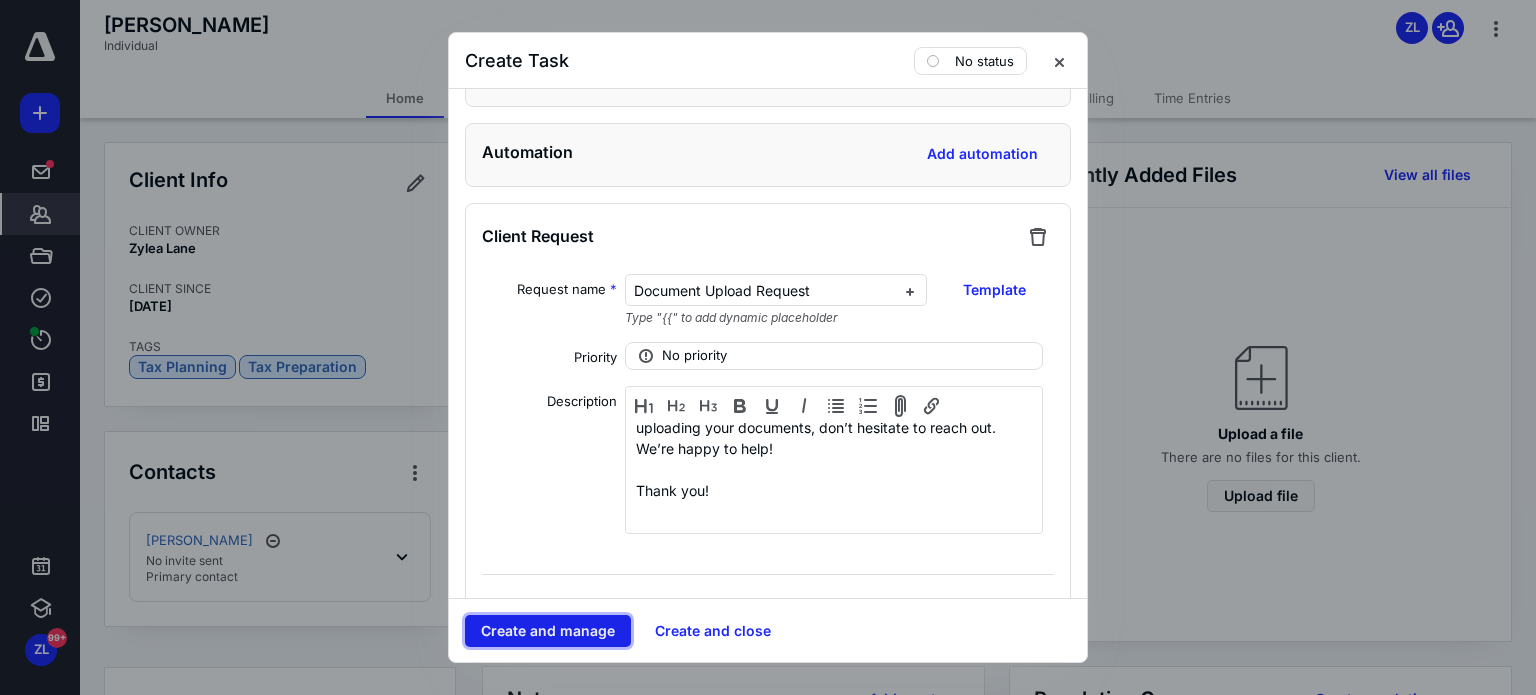 click on "Create and manage" at bounding box center (548, 631) 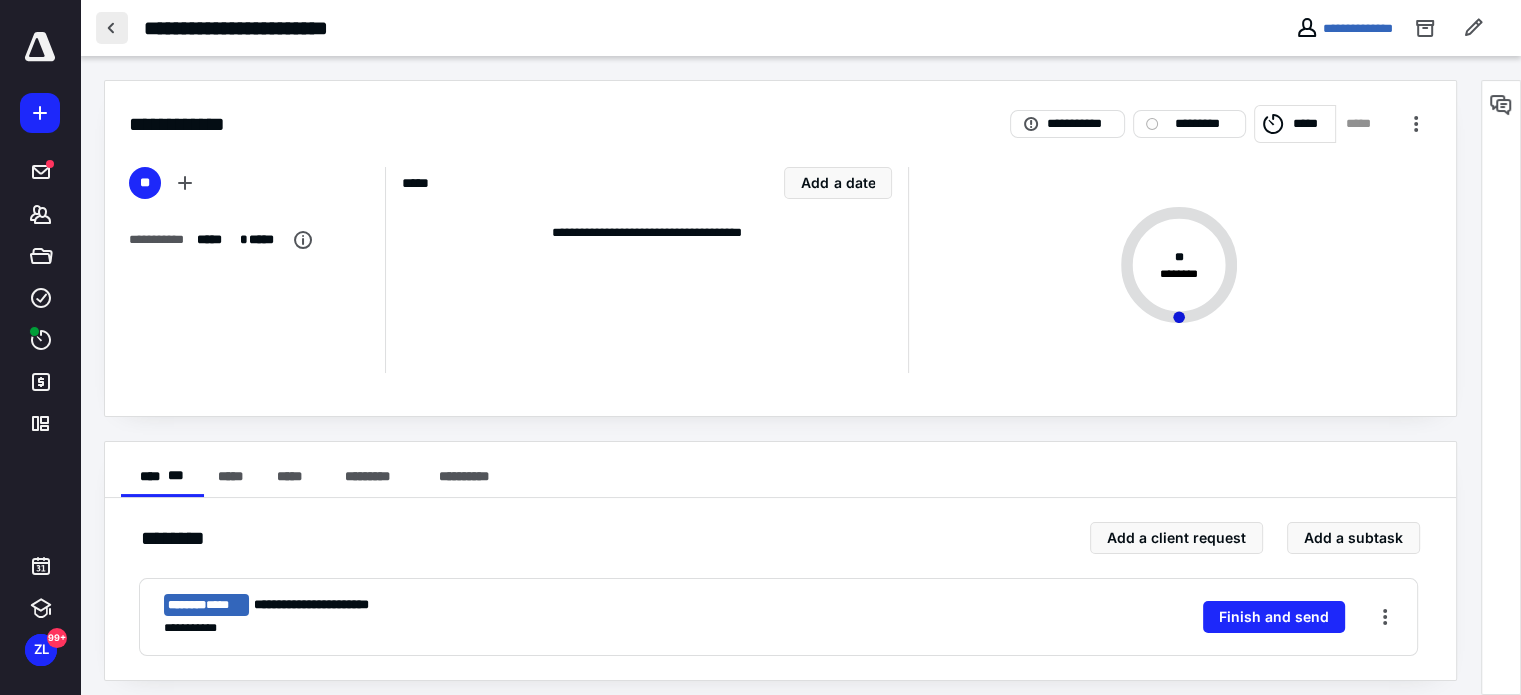 click at bounding box center (112, 28) 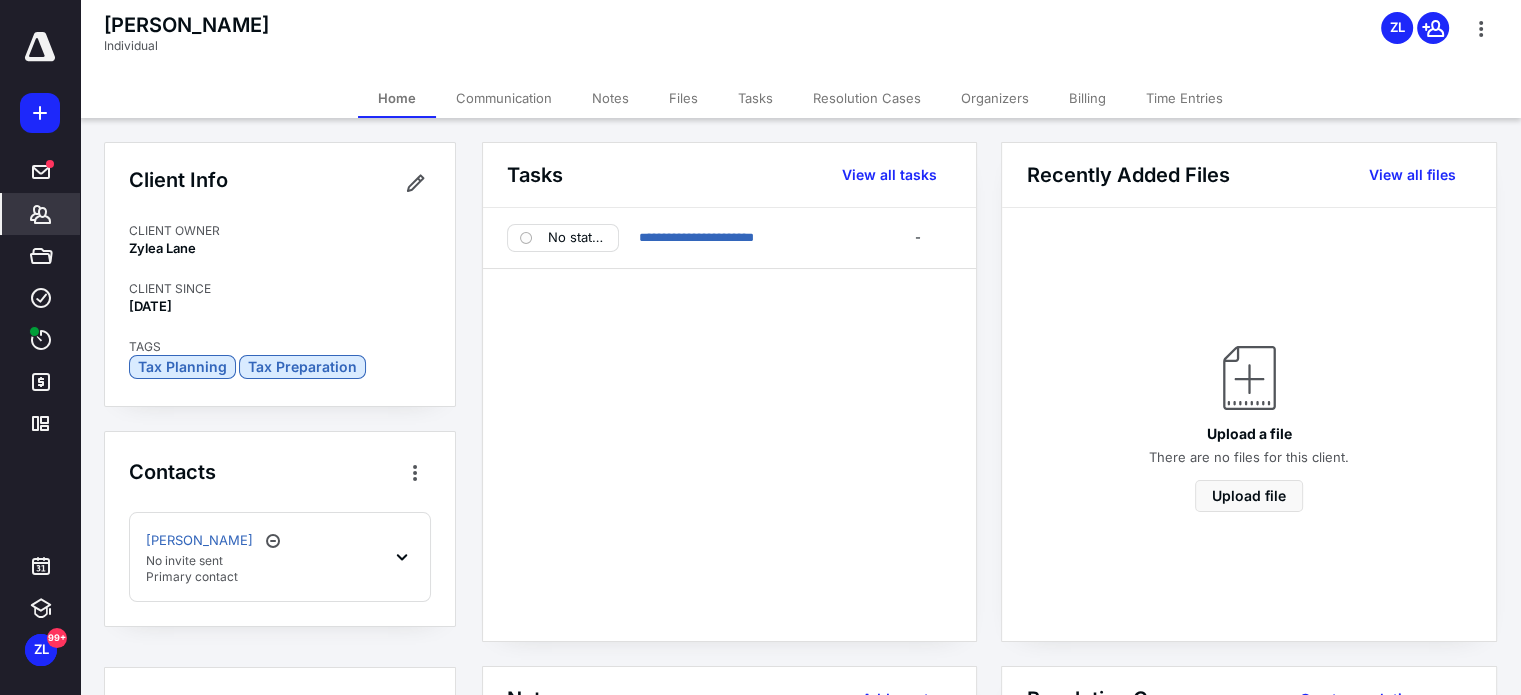 click on "[PERSON_NAME] No invite sent Primary contact" at bounding box center (280, 557) 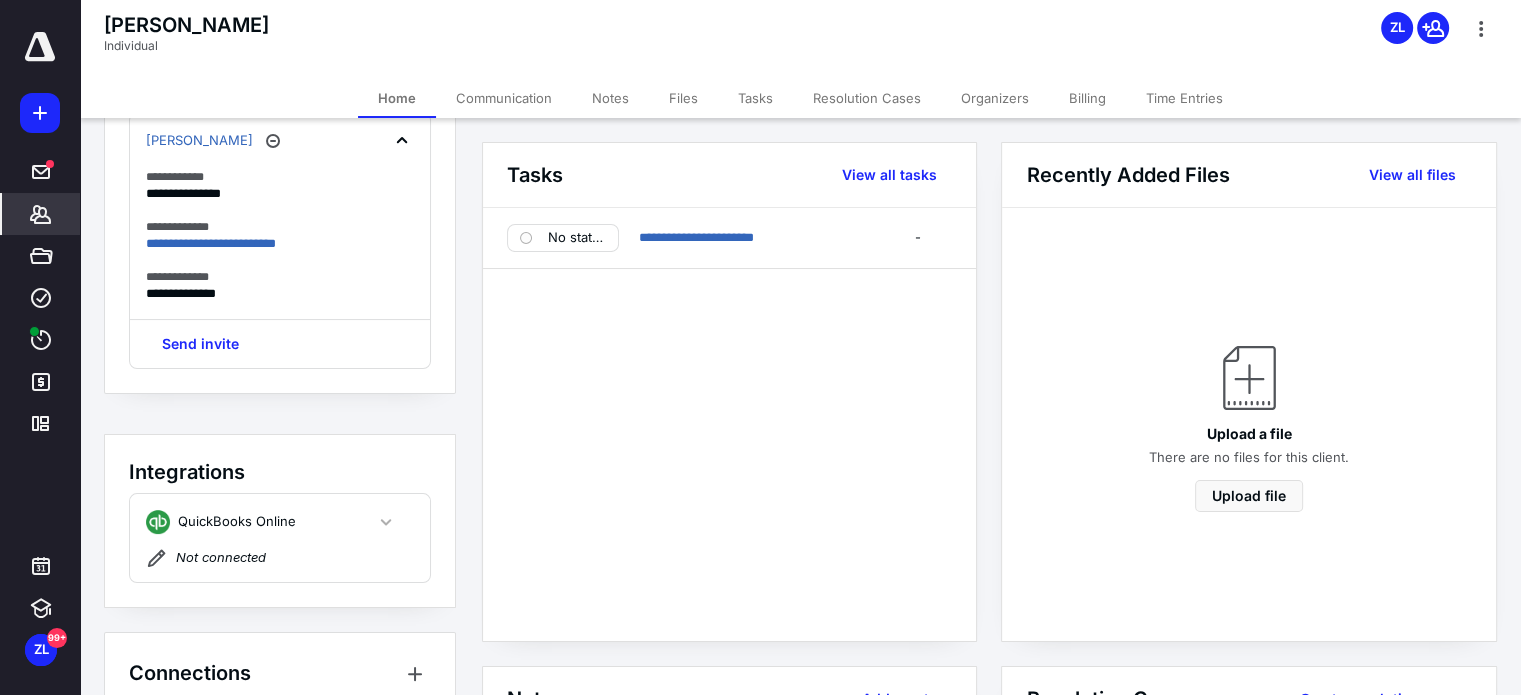 scroll, scrollTop: 0, scrollLeft: 0, axis: both 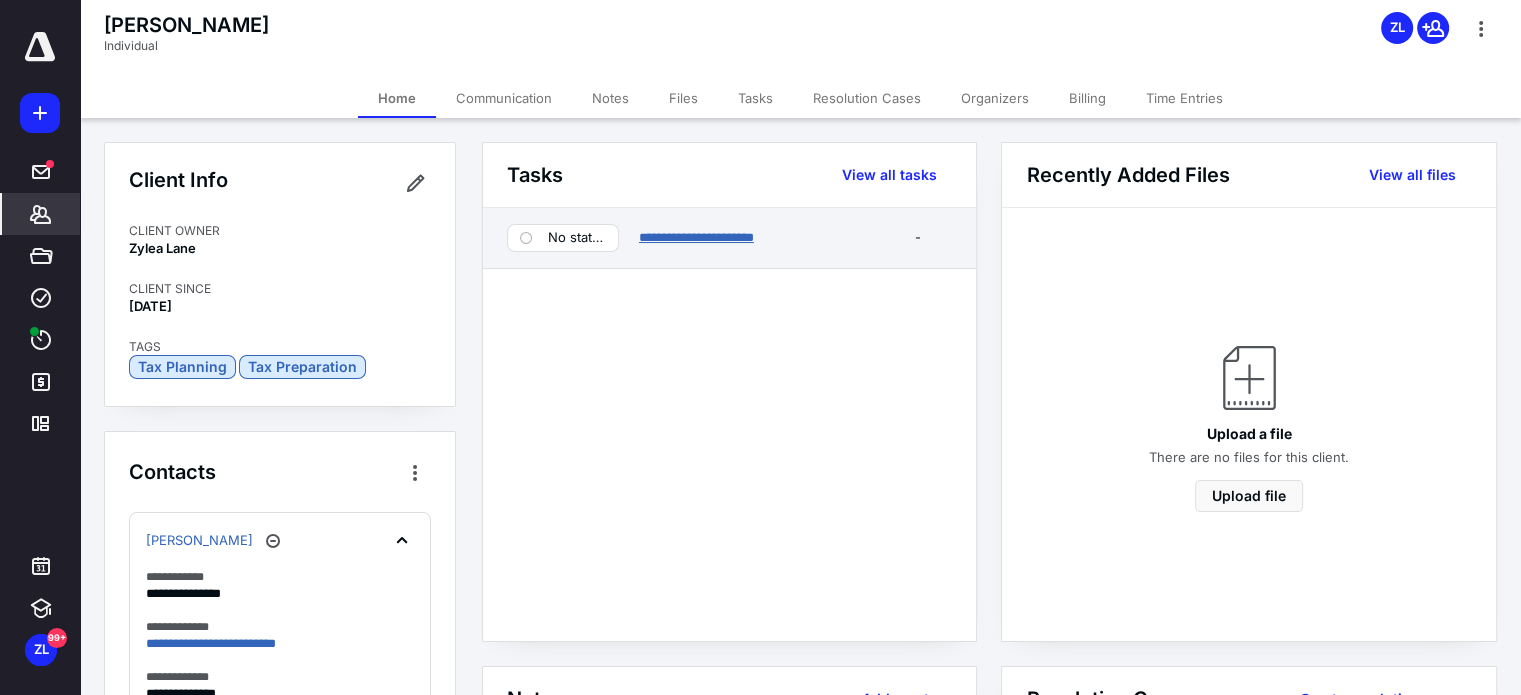 click on "**********" at bounding box center (696, 237) 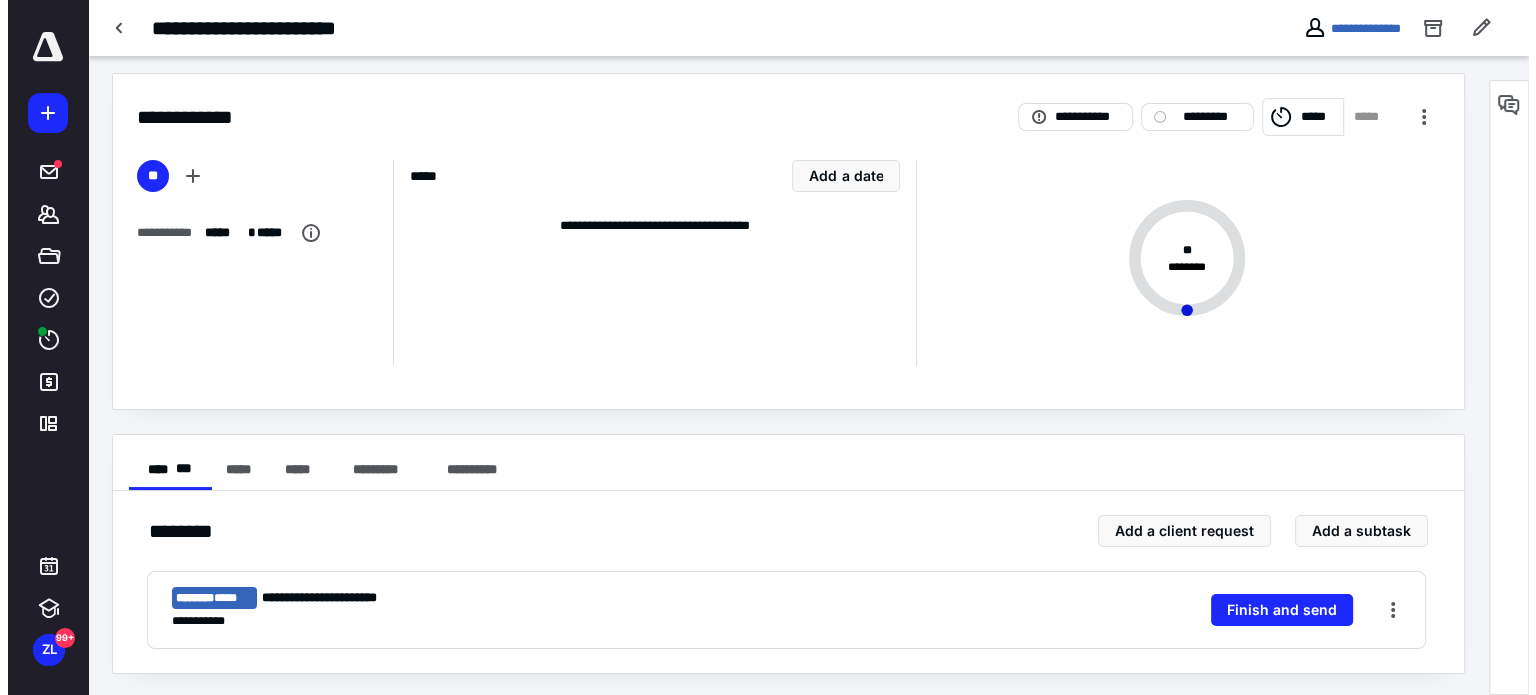 scroll, scrollTop: 9, scrollLeft: 0, axis: vertical 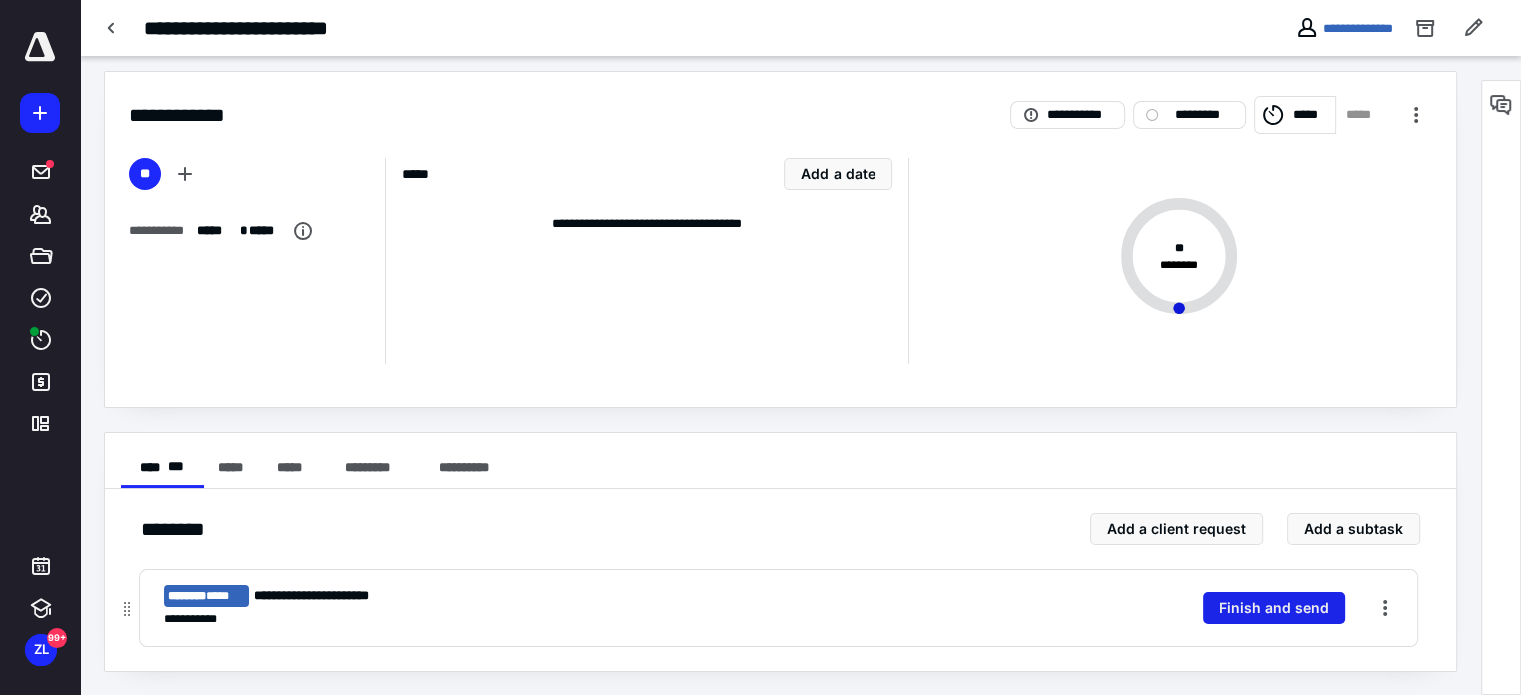 click on "Finish and send" at bounding box center (1274, 608) 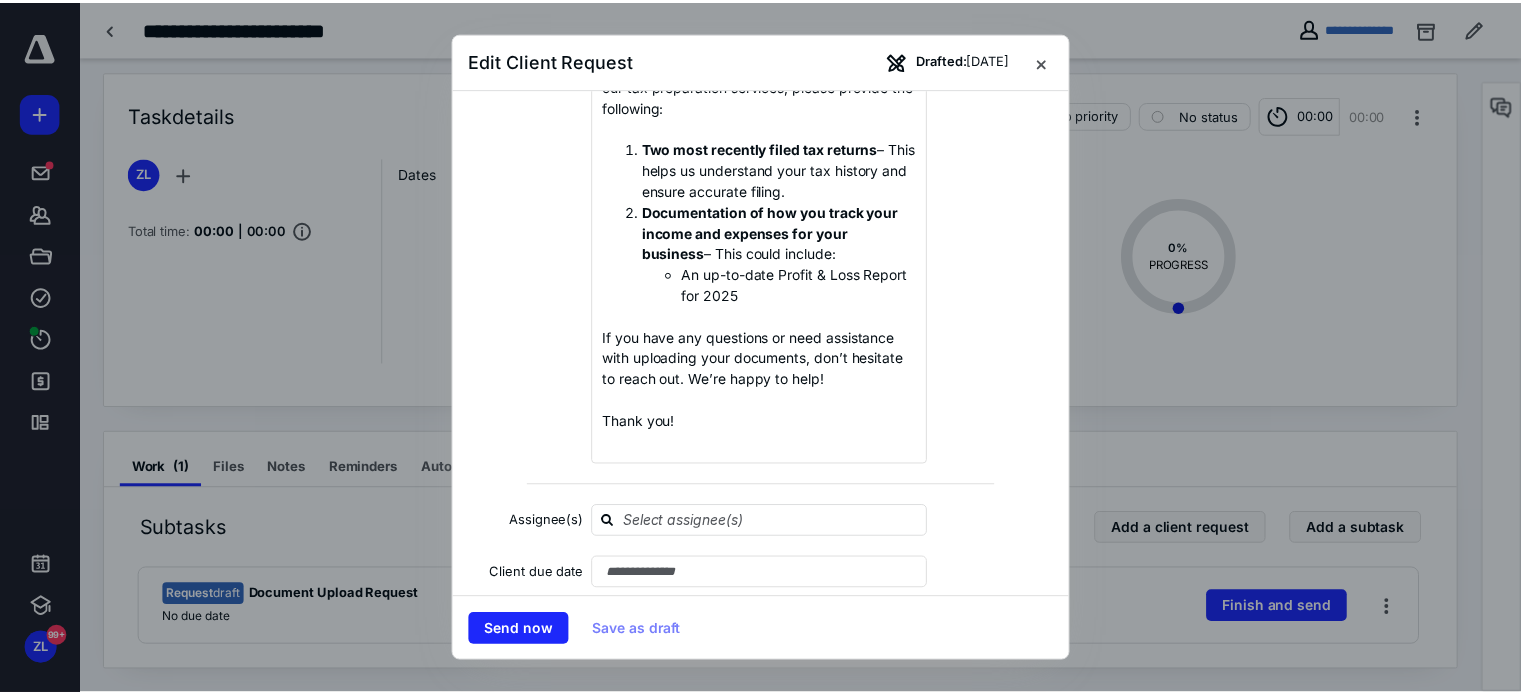 scroll, scrollTop: 440, scrollLeft: 0, axis: vertical 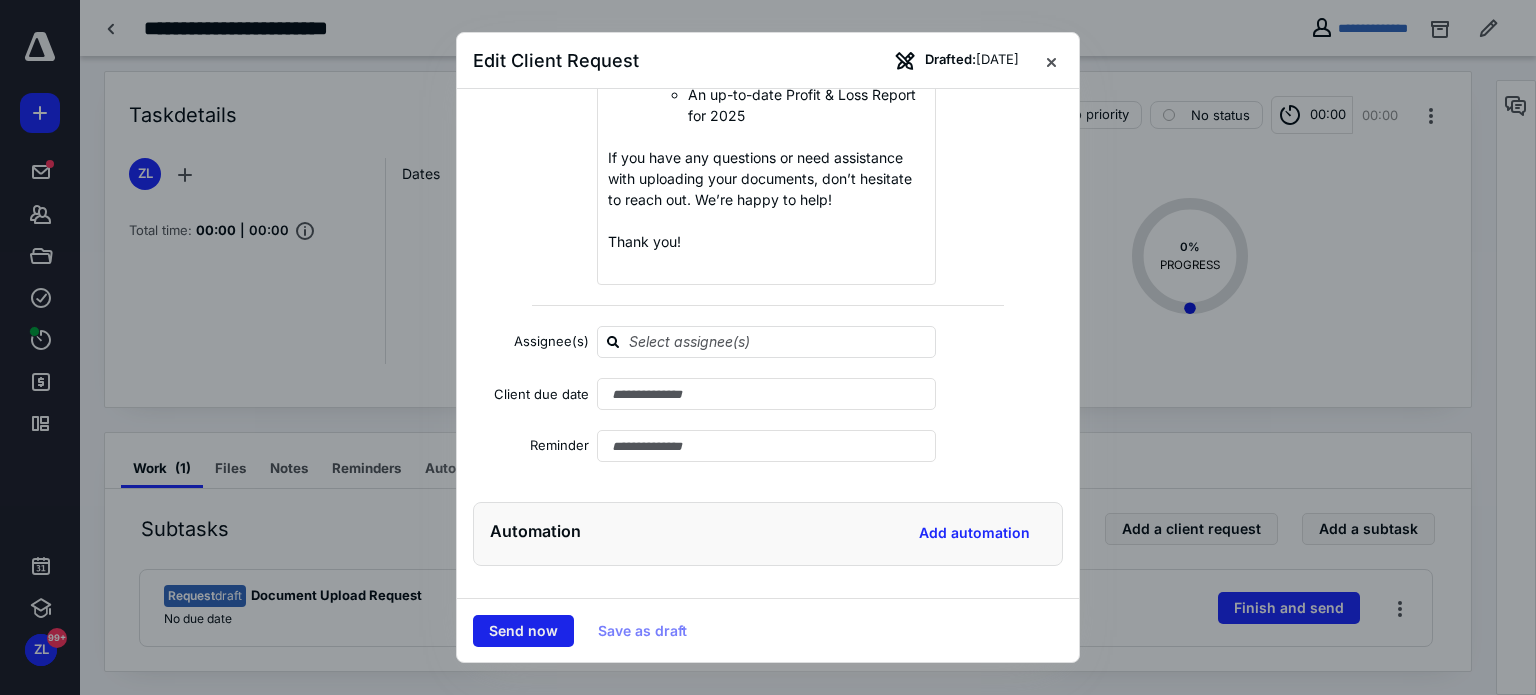 click on "Send now" at bounding box center [523, 631] 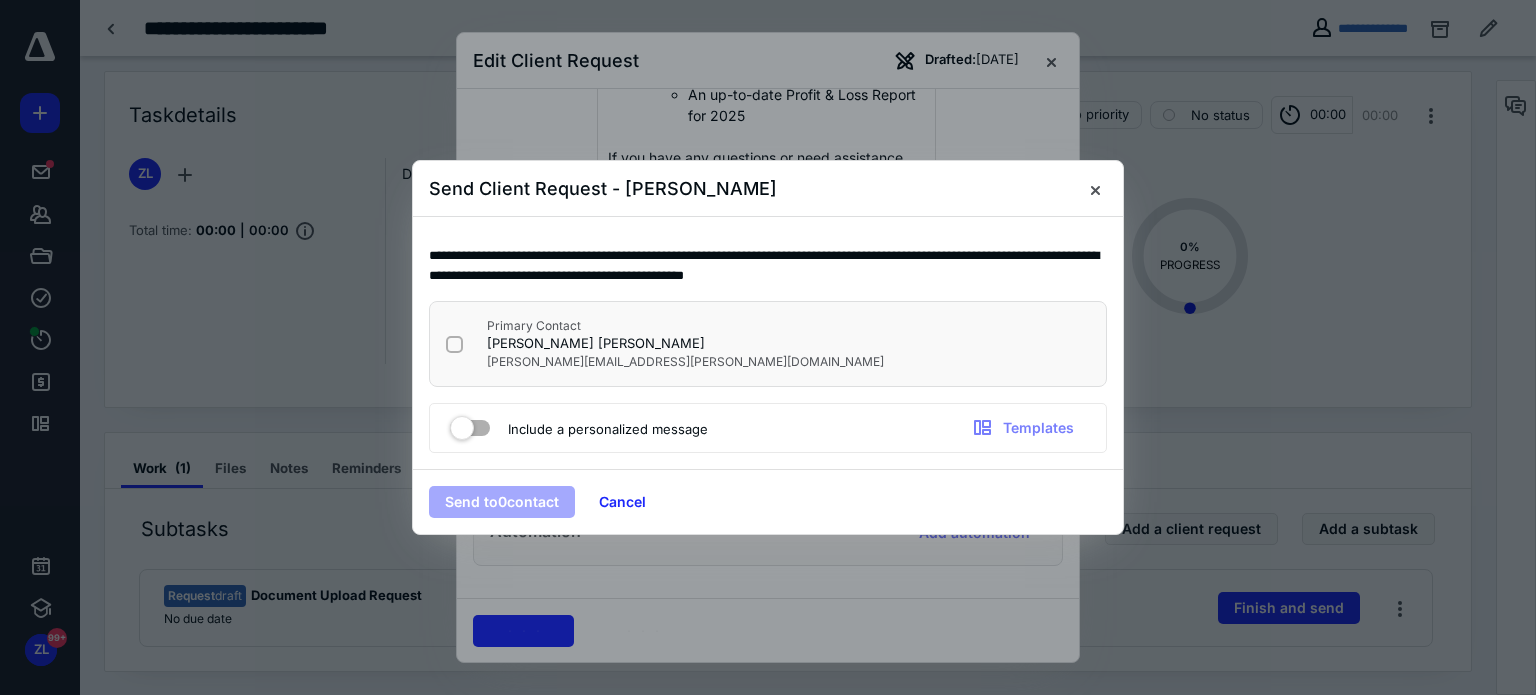 checkbox on "true" 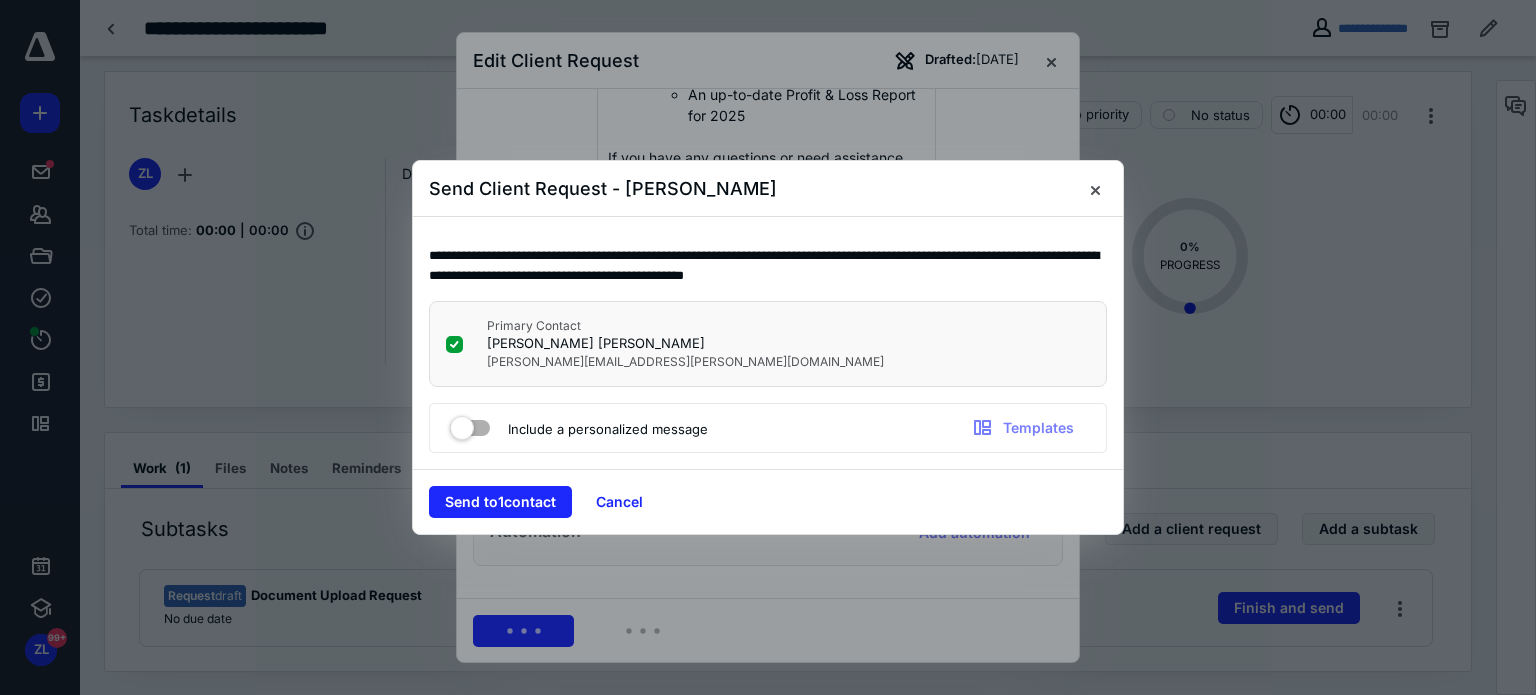 click on "Include a personalized message Templates" at bounding box center [768, 428] 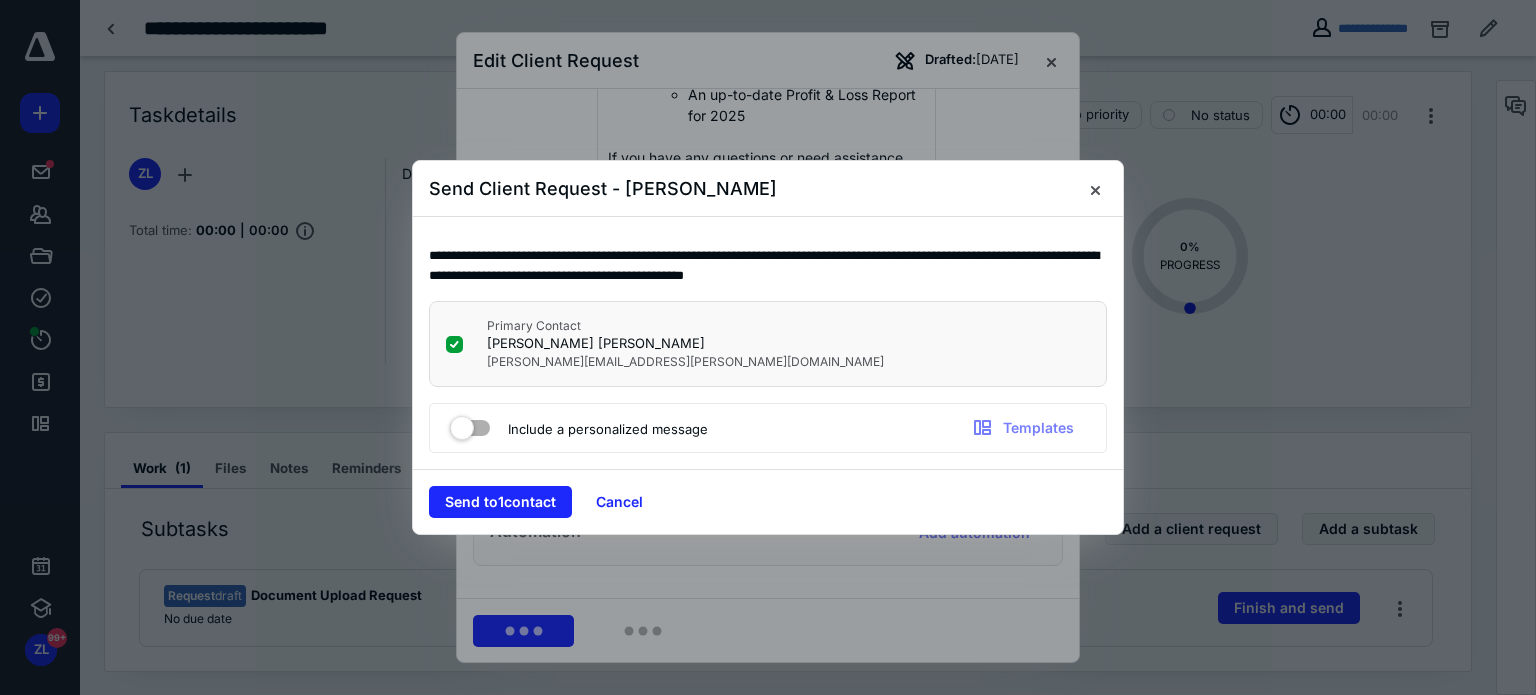 click at bounding box center [470, 424] 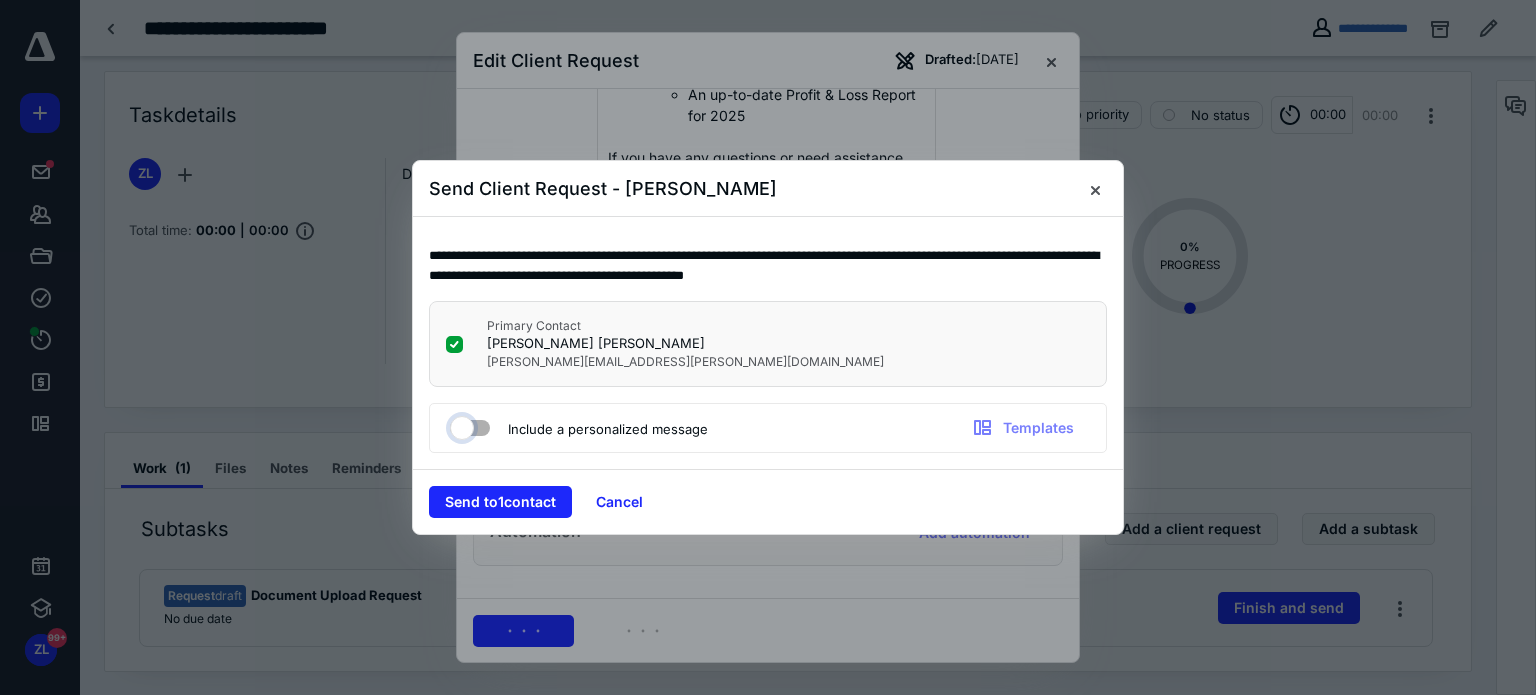 click at bounding box center (460, 425) 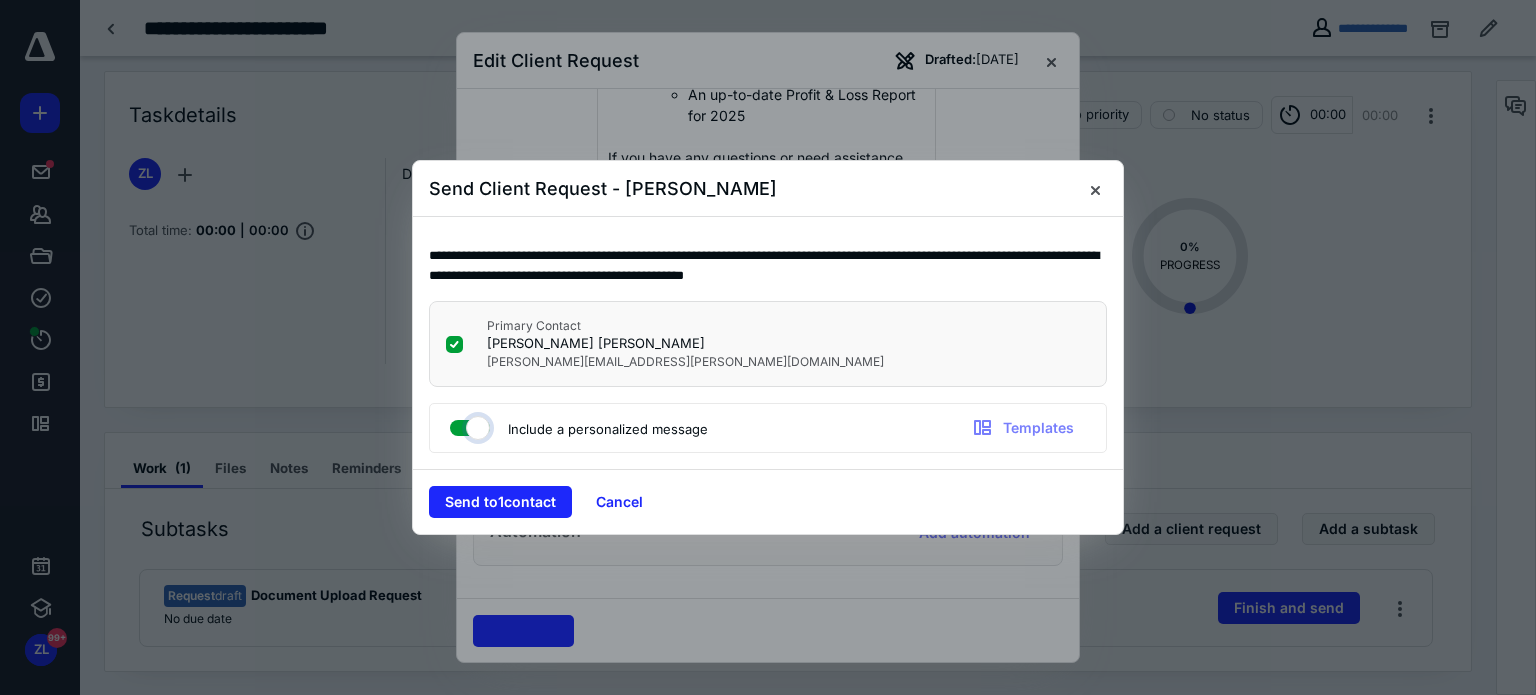 checkbox on "true" 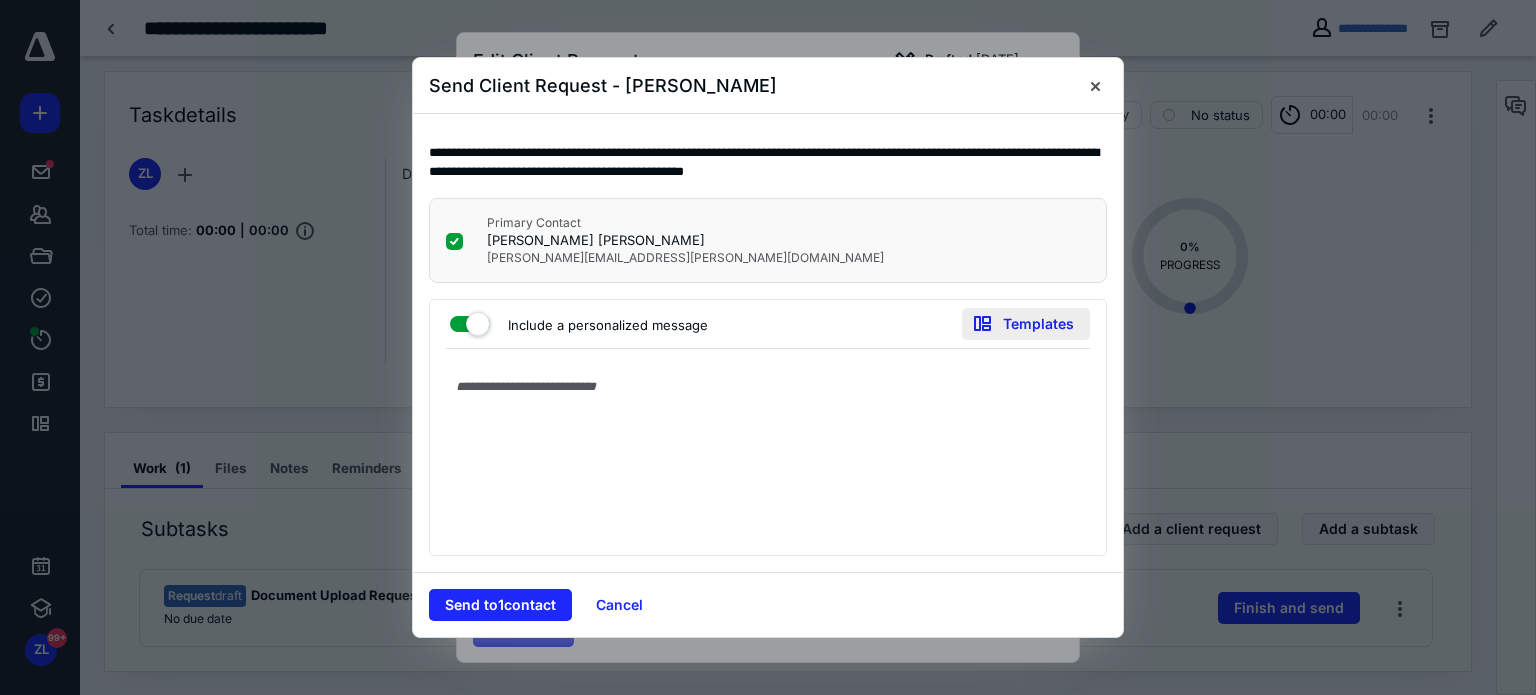 click on "Templates" at bounding box center [1026, 324] 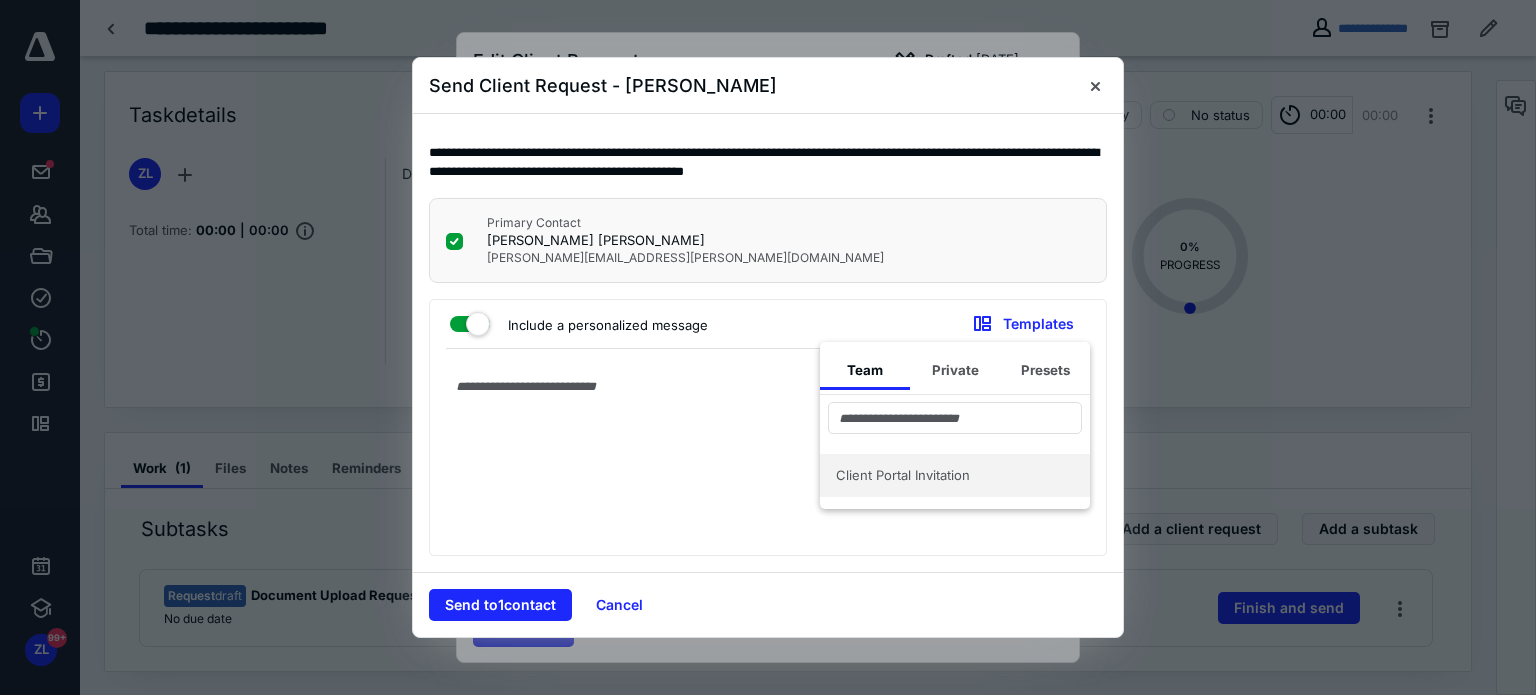 click on "Client Portal Invitation" at bounding box center (943, 475) 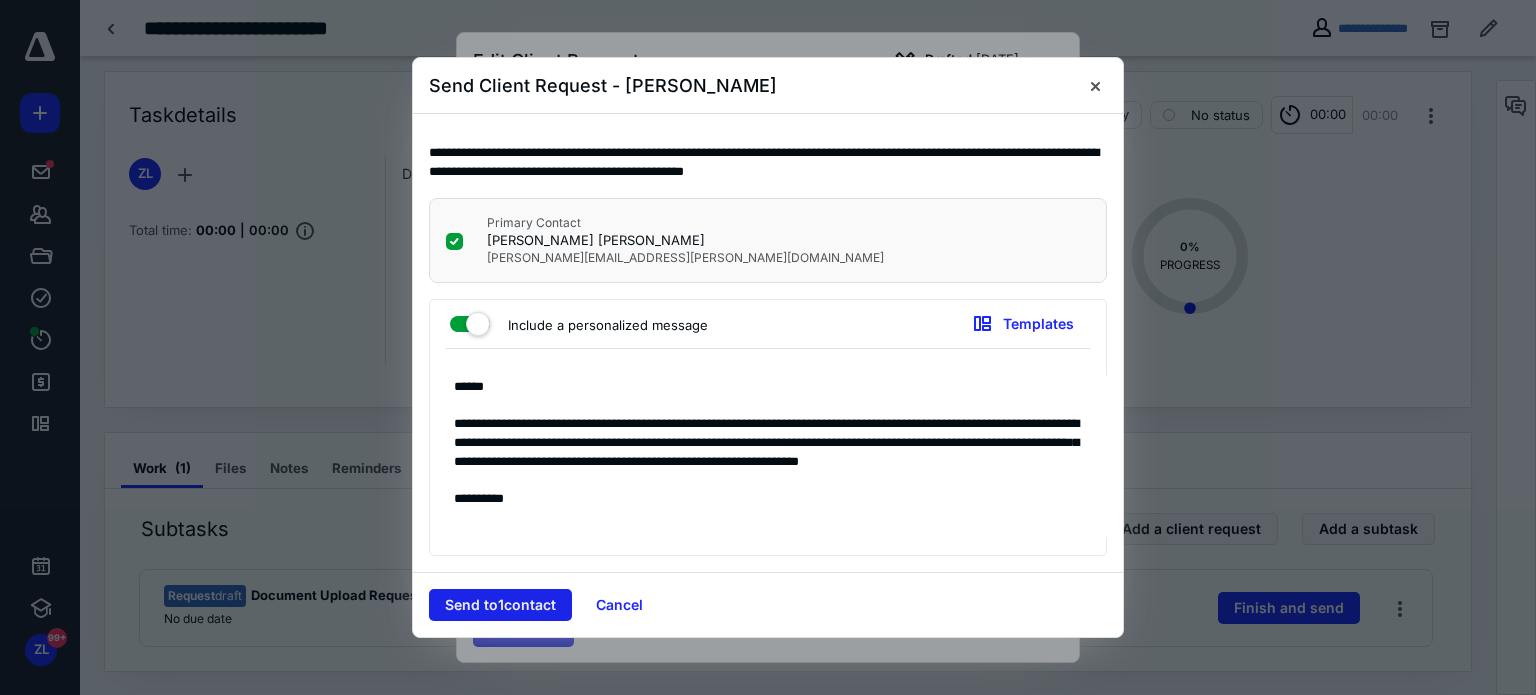 click on "Send to  1  contact" at bounding box center (500, 605) 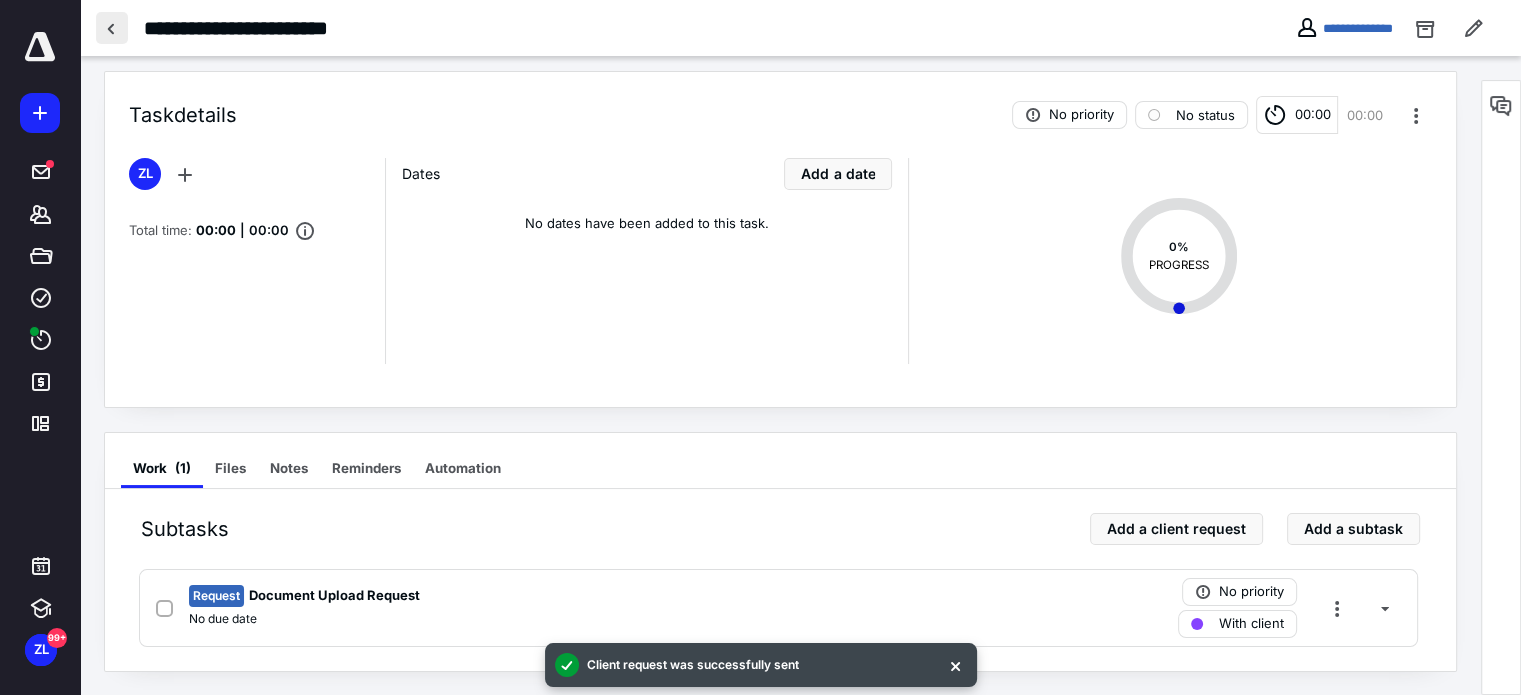click at bounding box center (112, 28) 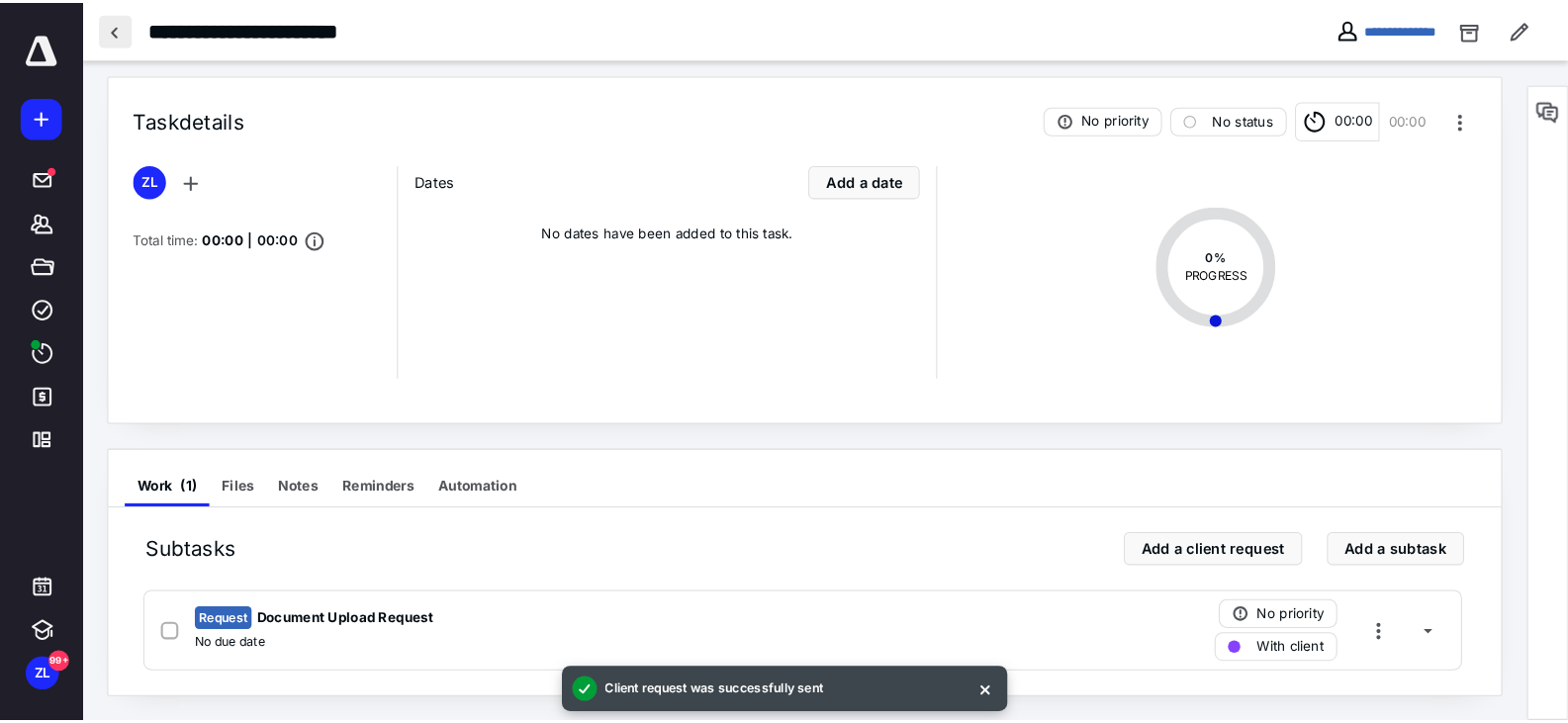 scroll, scrollTop: 0, scrollLeft: 0, axis: both 